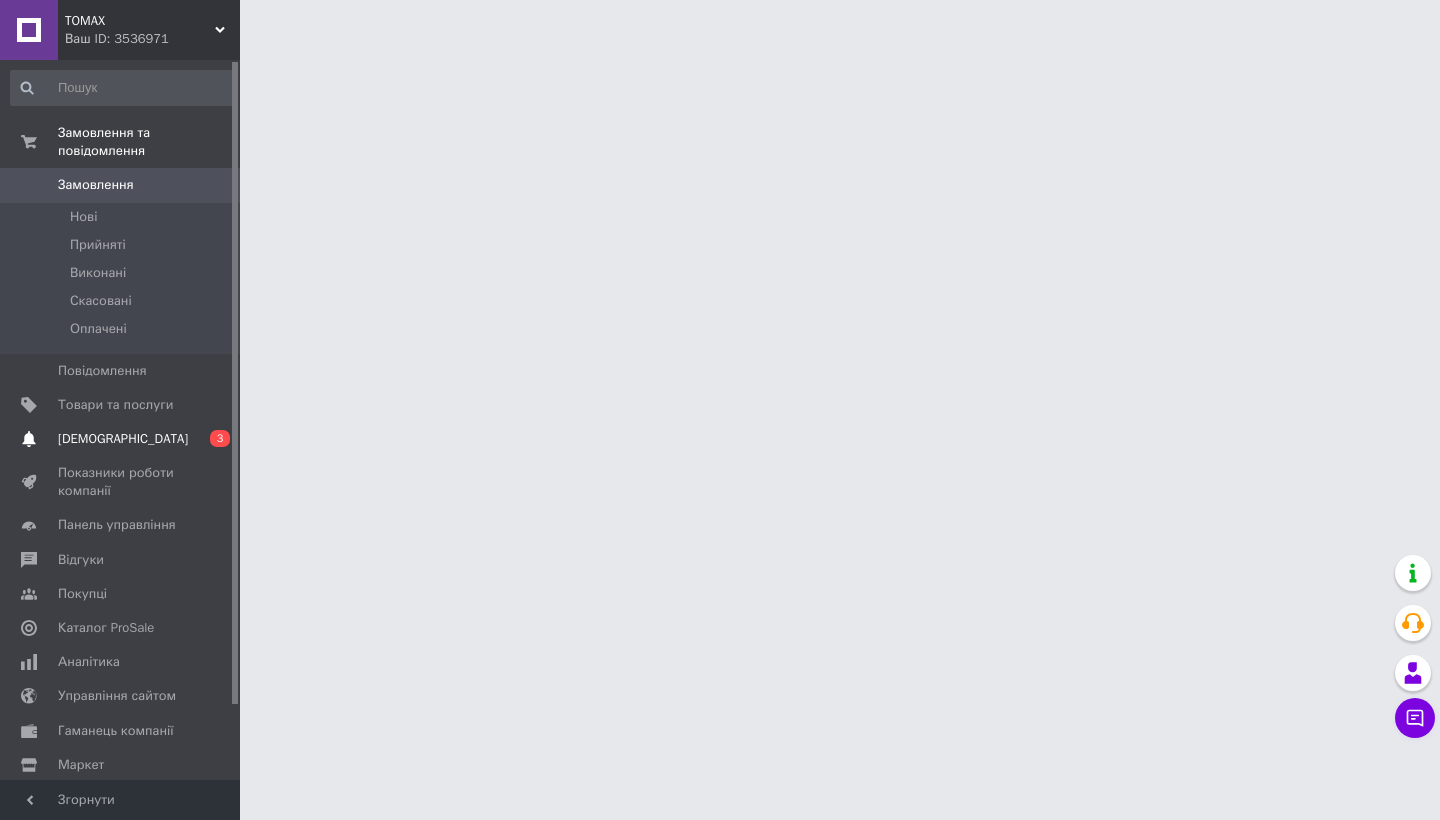 scroll, scrollTop: 0, scrollLeft: 0, axis: both 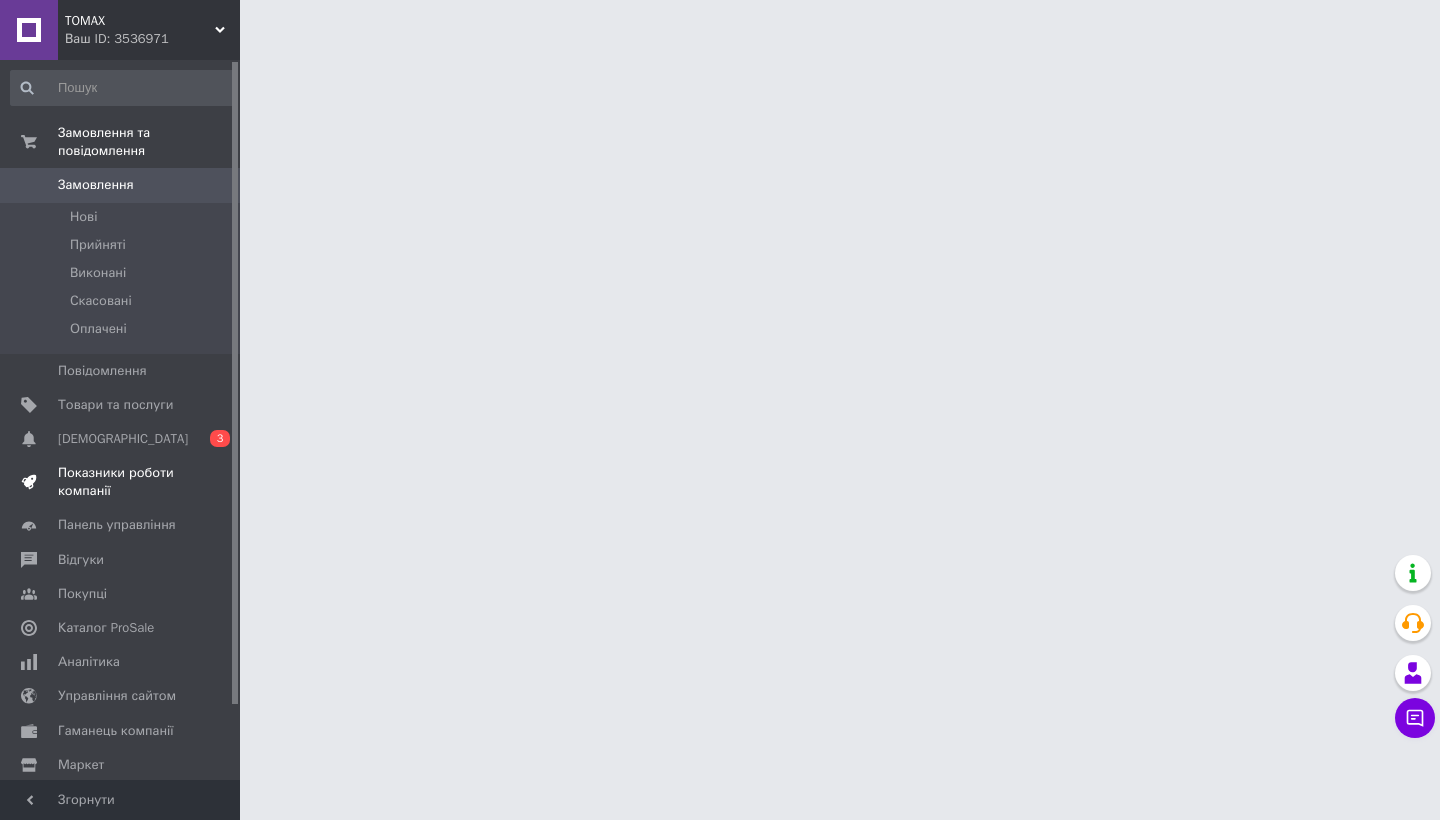click on "Показники роботи компанії" at bounding box center [123, 482] 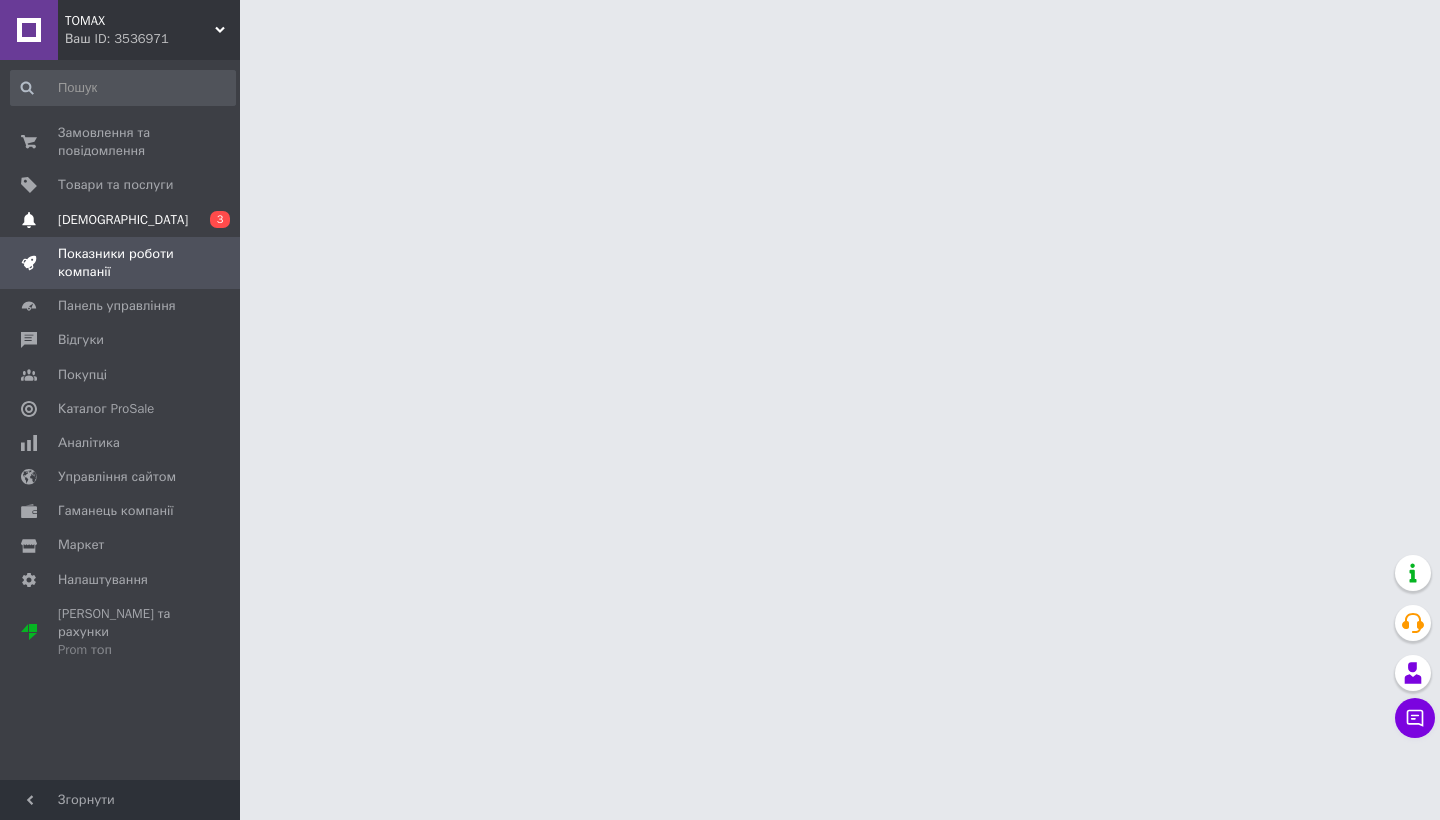 click on "[DEMOGRAPHIC_DATA]" at bounding box center [123, 220] 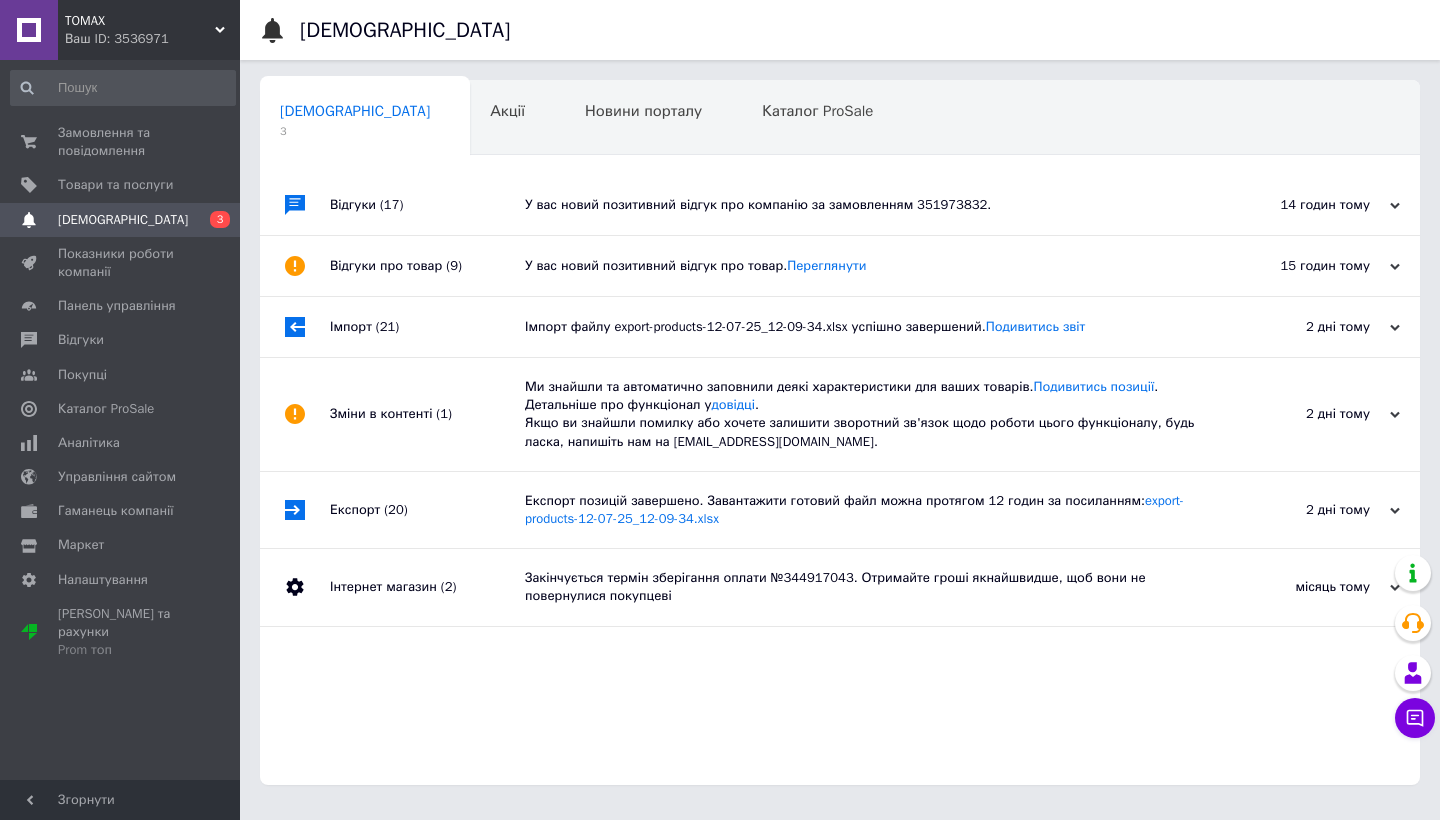 click on "Відгуки   (17)" at bounding box center (427, 205) 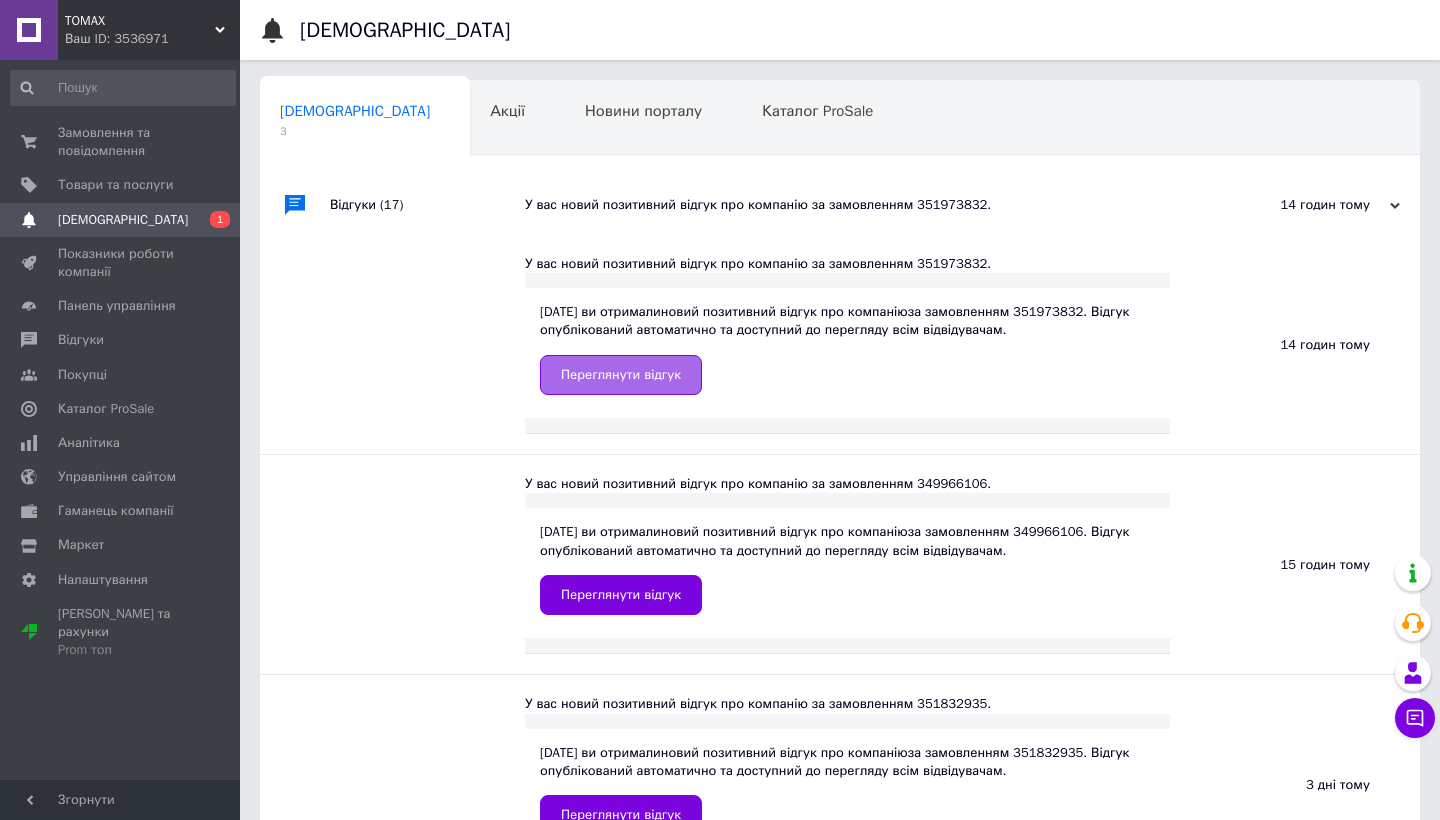 click on "Переглянути відгук" at bounding box center [621, 375] 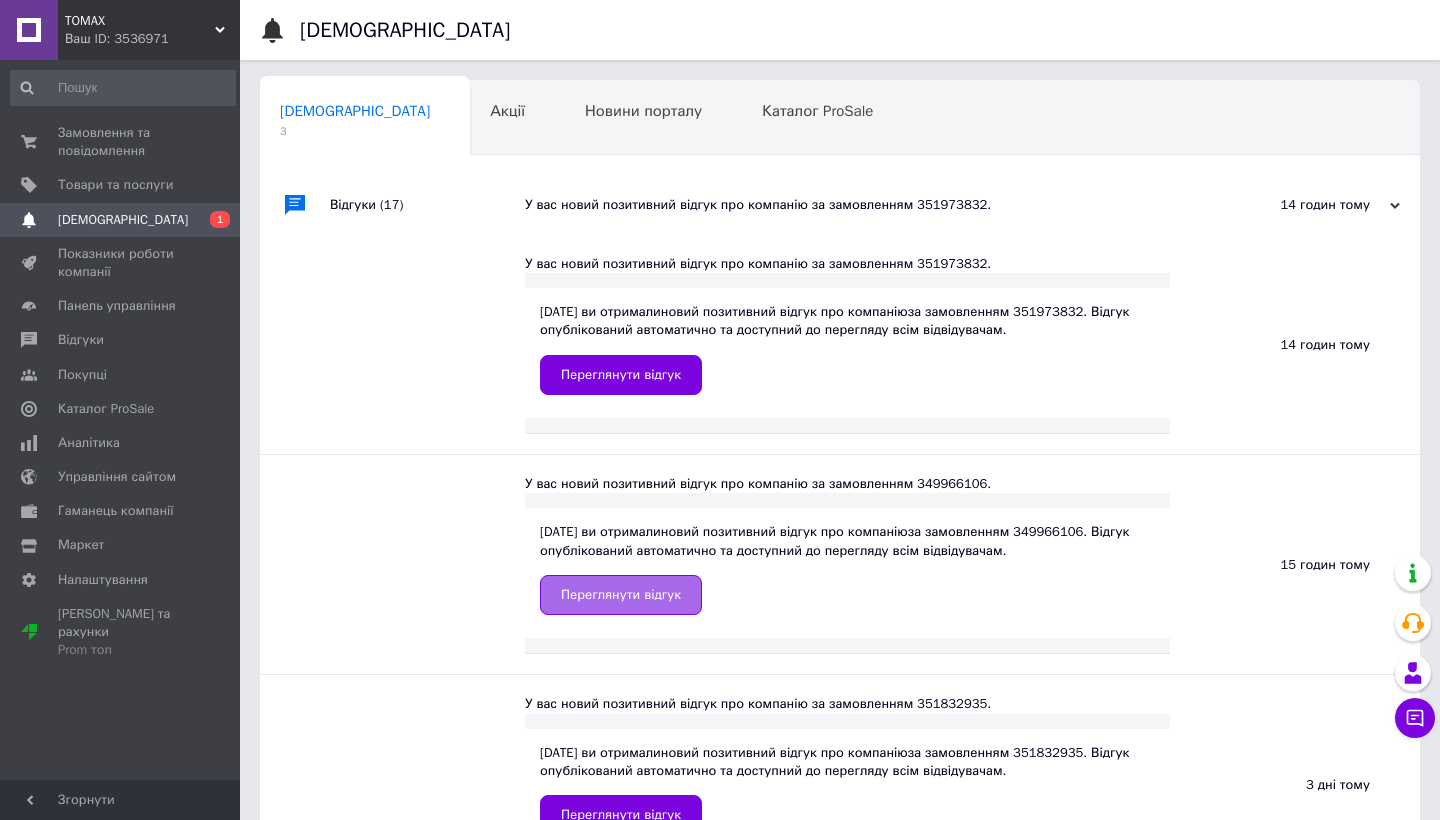 click on "Переглянути відгук" at bounding box center (621, 595) 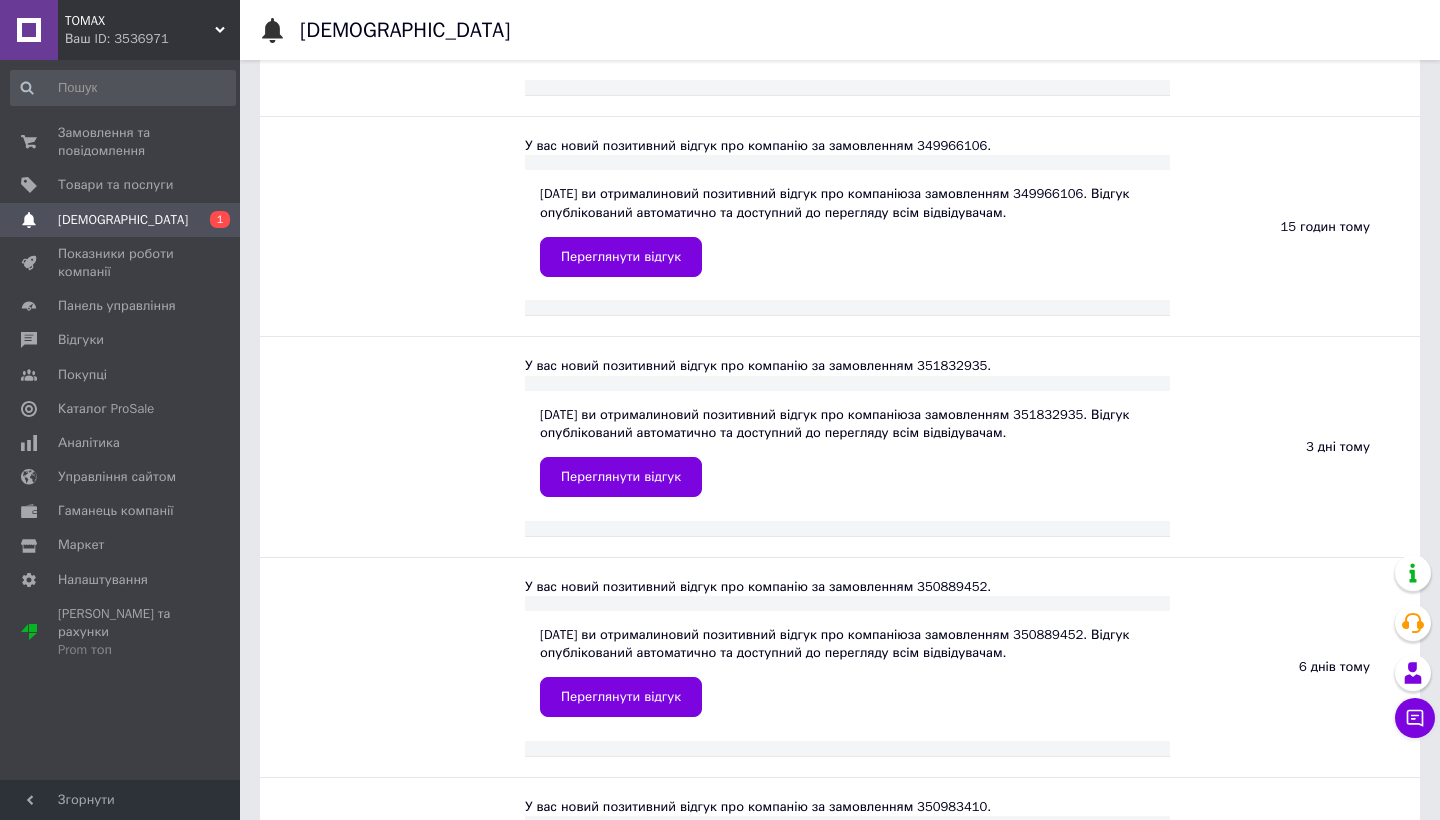 scroll, scrollTop: 377, scrollLeft: 0, axis: vertical 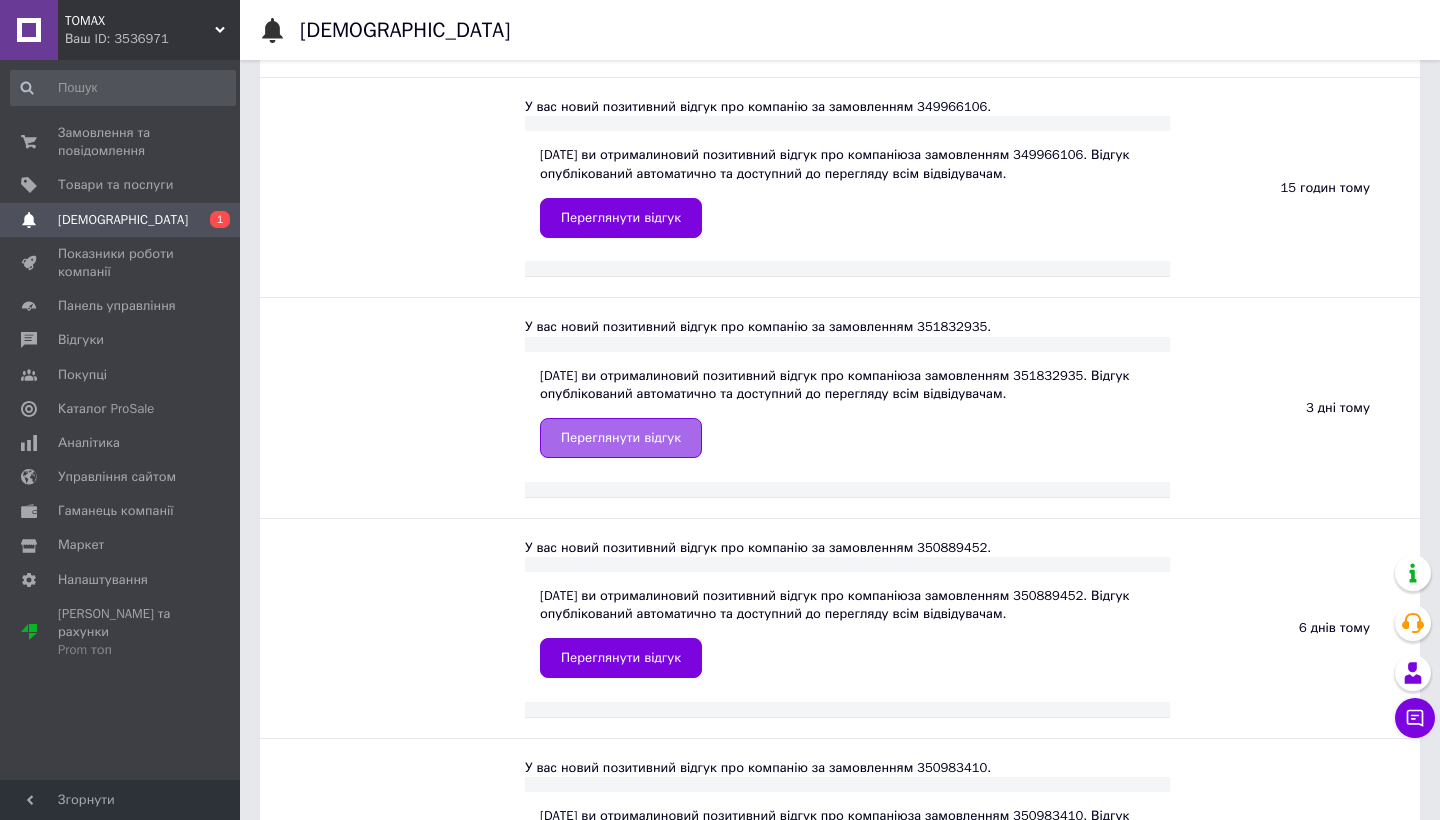 click on "Переглянути відгук" at bounding box center (621, 438) 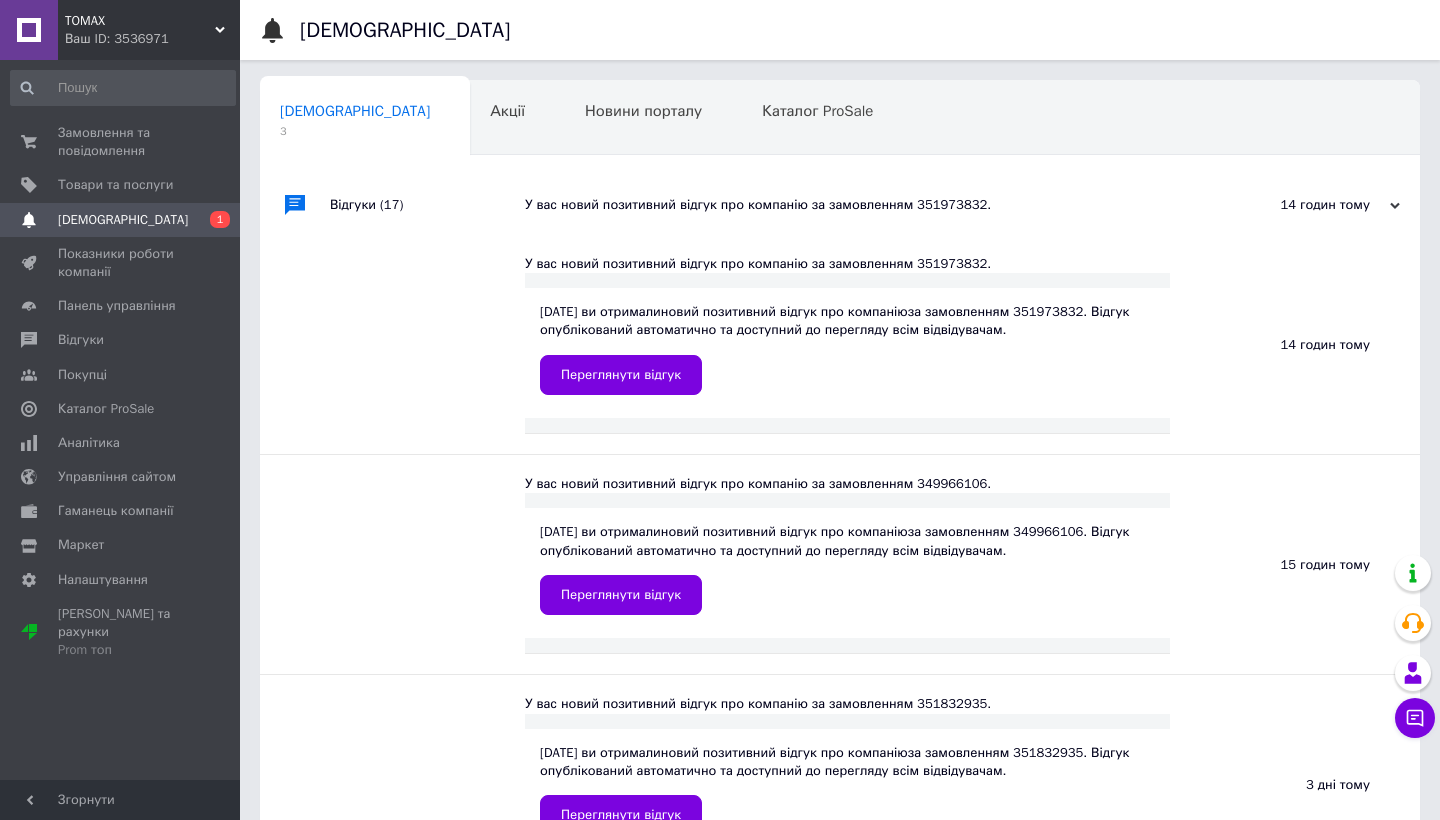scroll, scrollTop: 0, scrollLeft: 0, axis: both 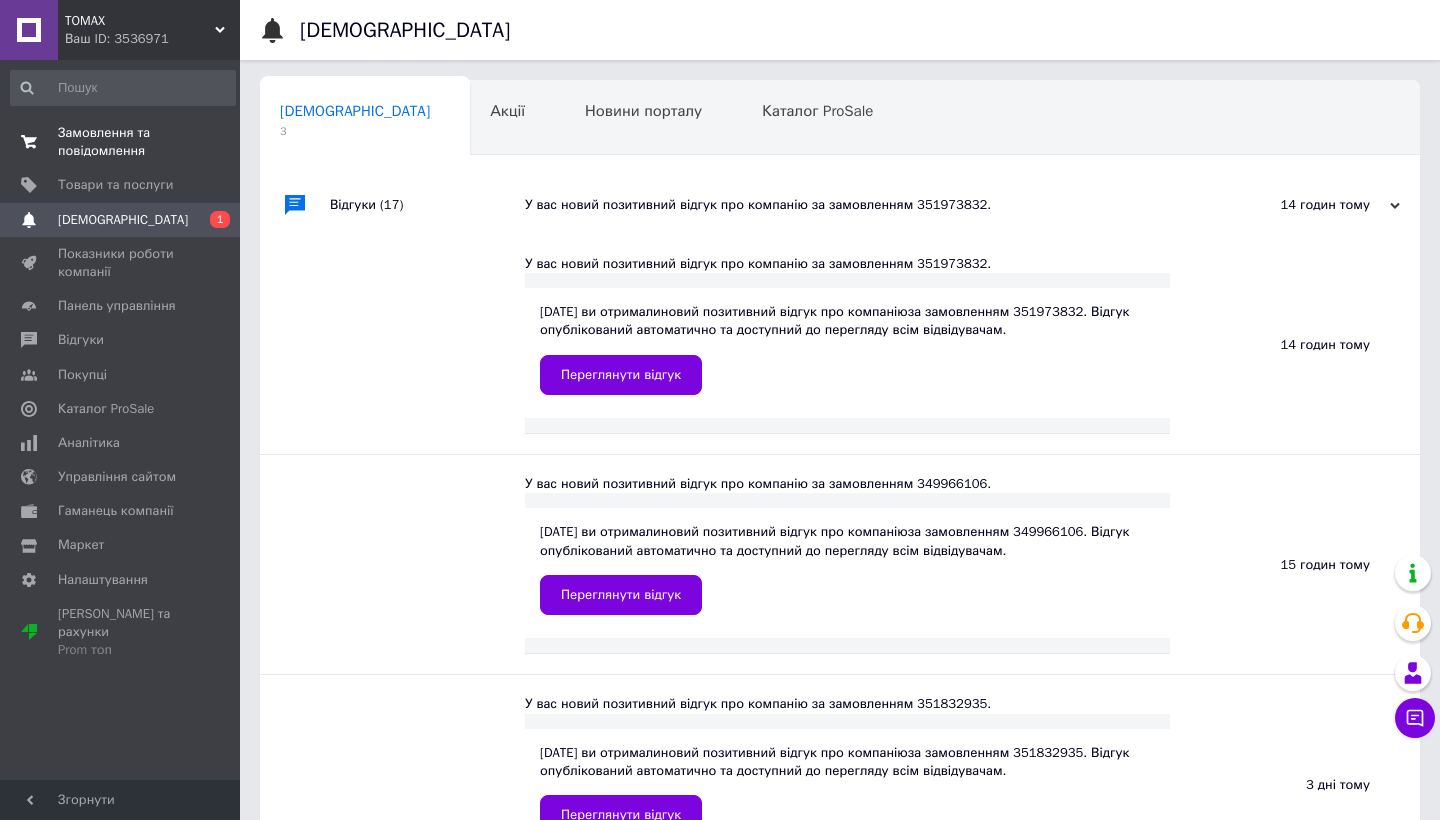 click on "Замовлення та повідомлення" at bounding box center (121, 142) 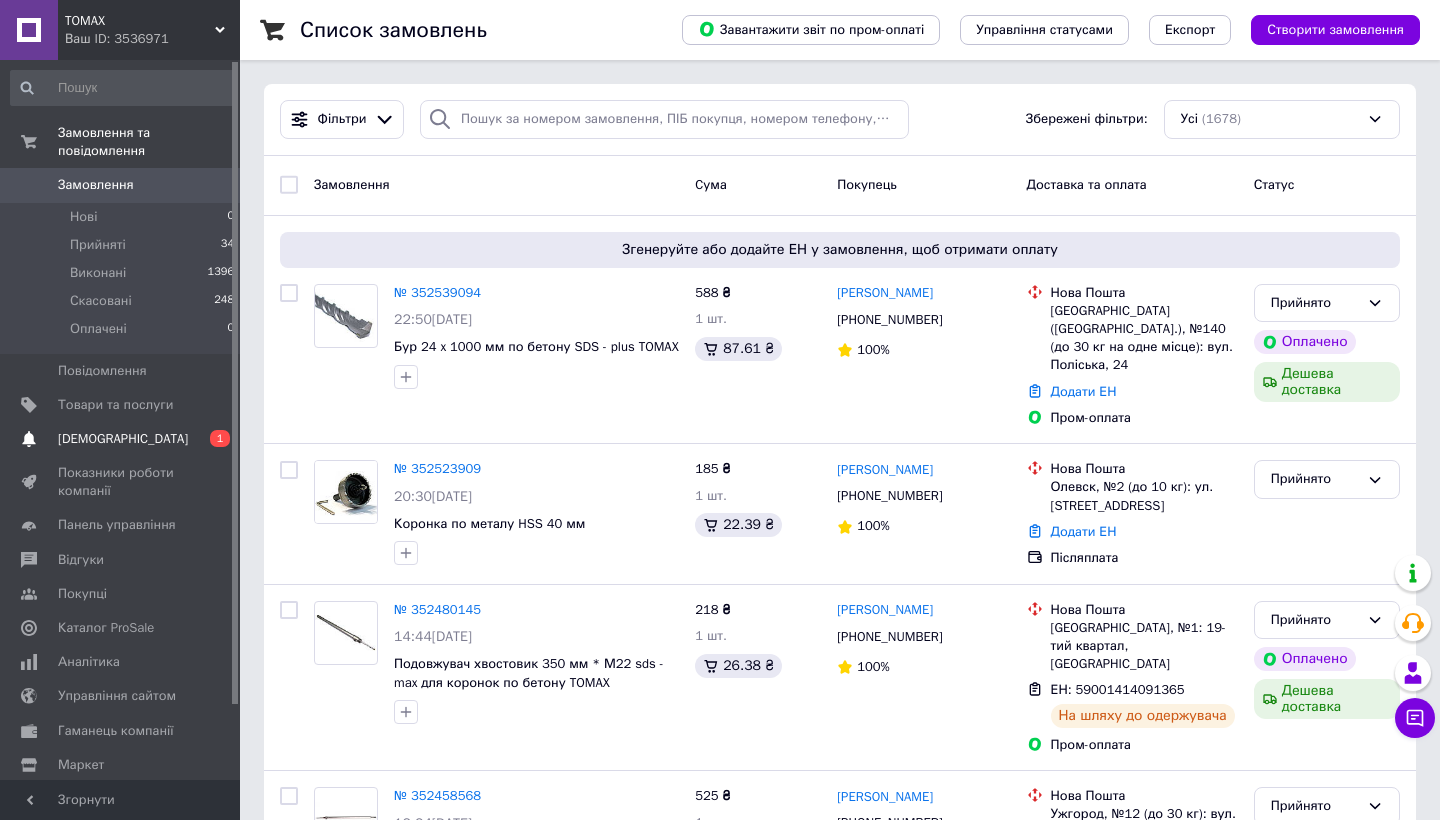 click on "[DEMOGRAPHIC_DATA]" at bounding box center (123, 439) 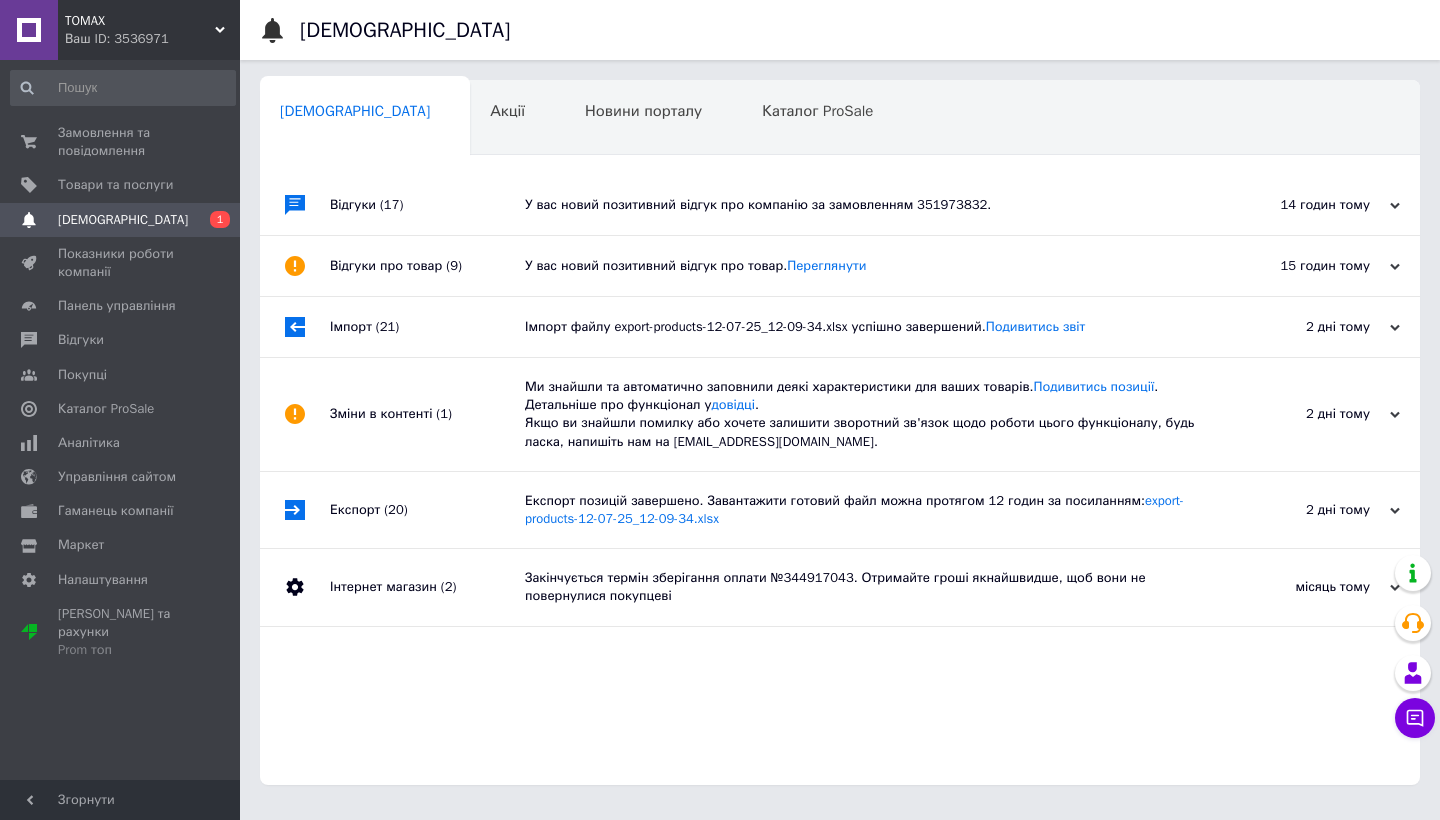 scroll, scrollTop: 0, scrollLeft: 0, axis: both 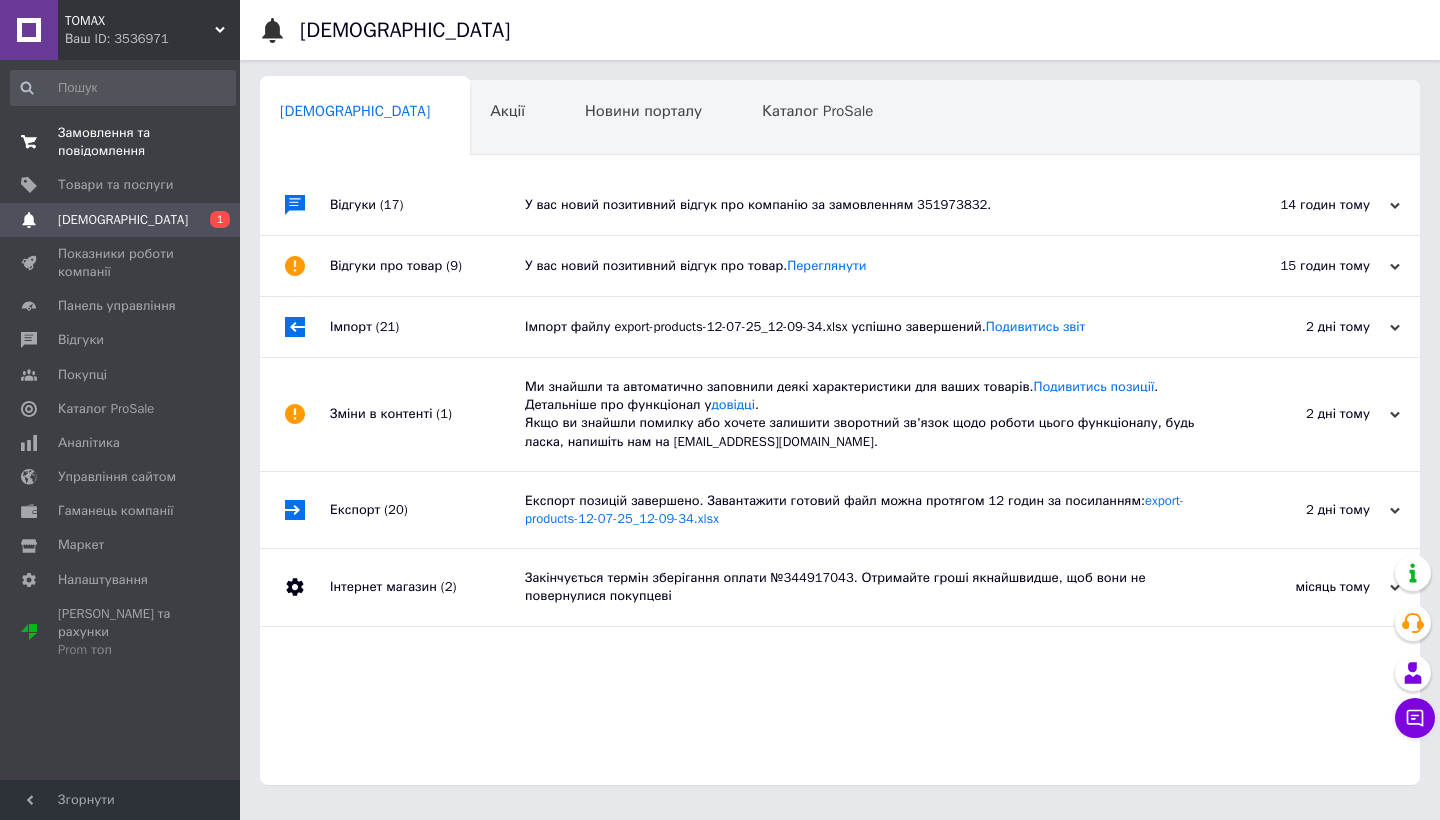 click on "Замовлення та повідомлення" at bounding box center (121, 142) 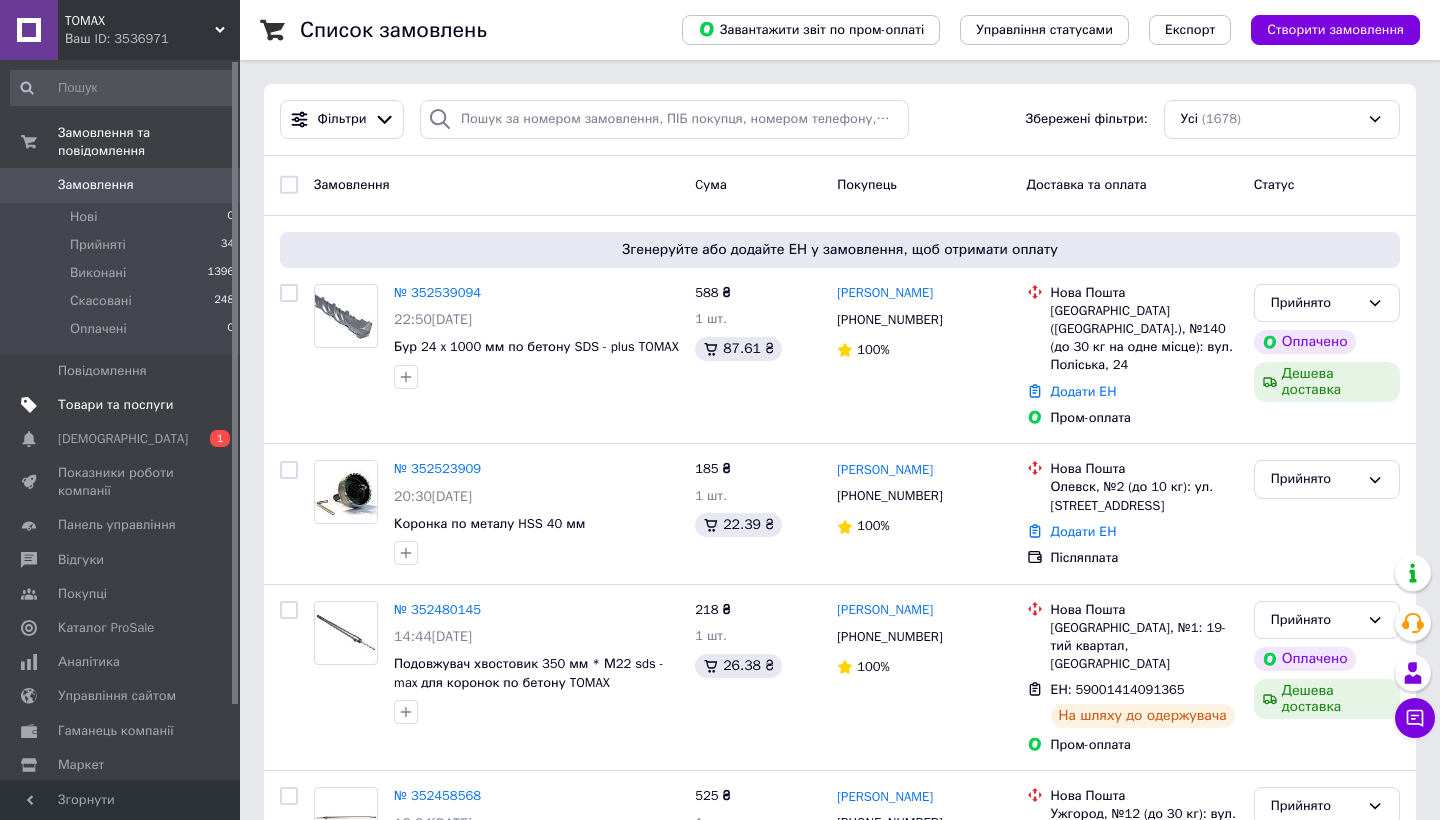 click on "Товари та послуги" at bounding box center (115, 405) 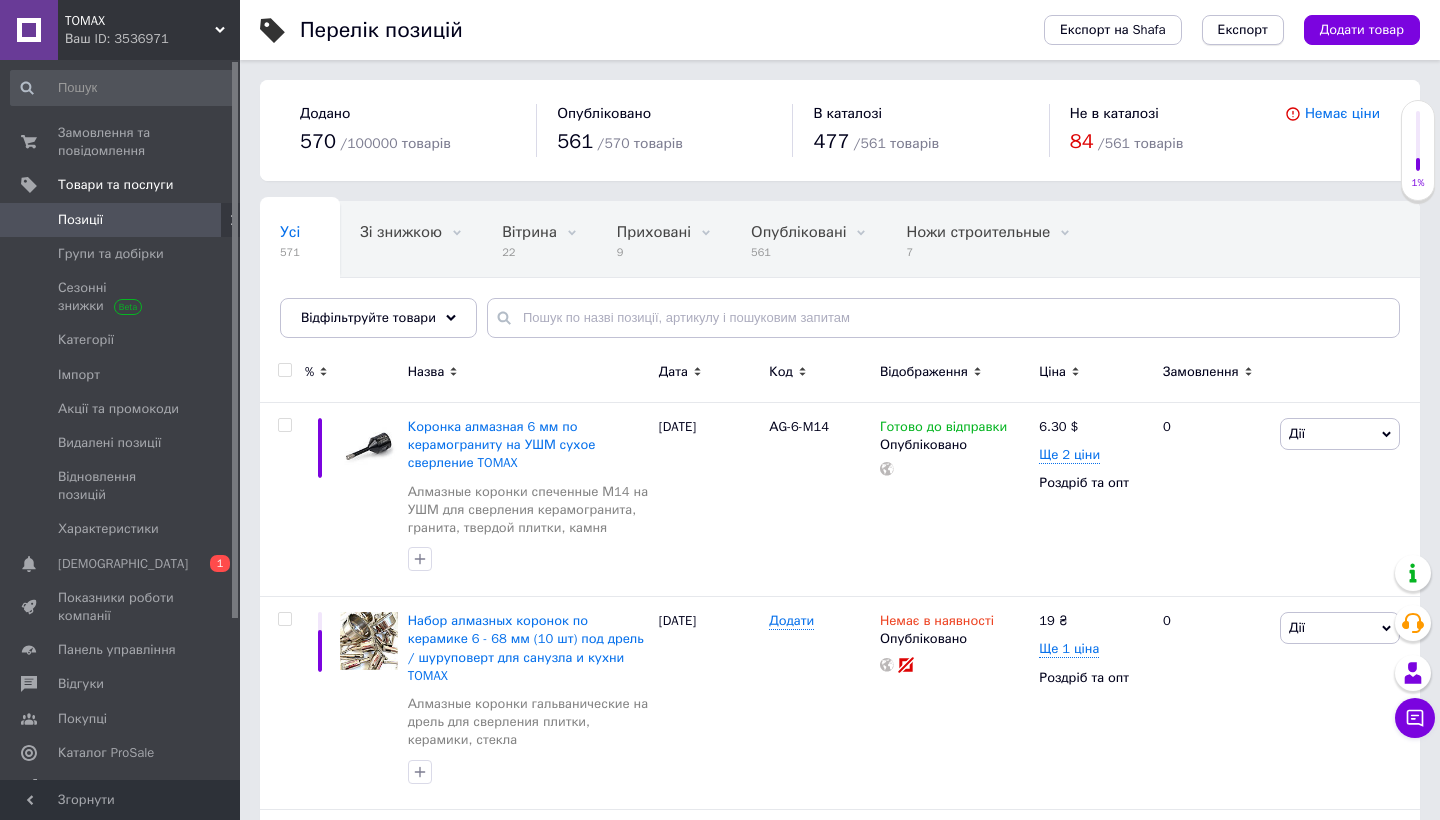 click on "Експорт" at bounding box center (1243, 30) 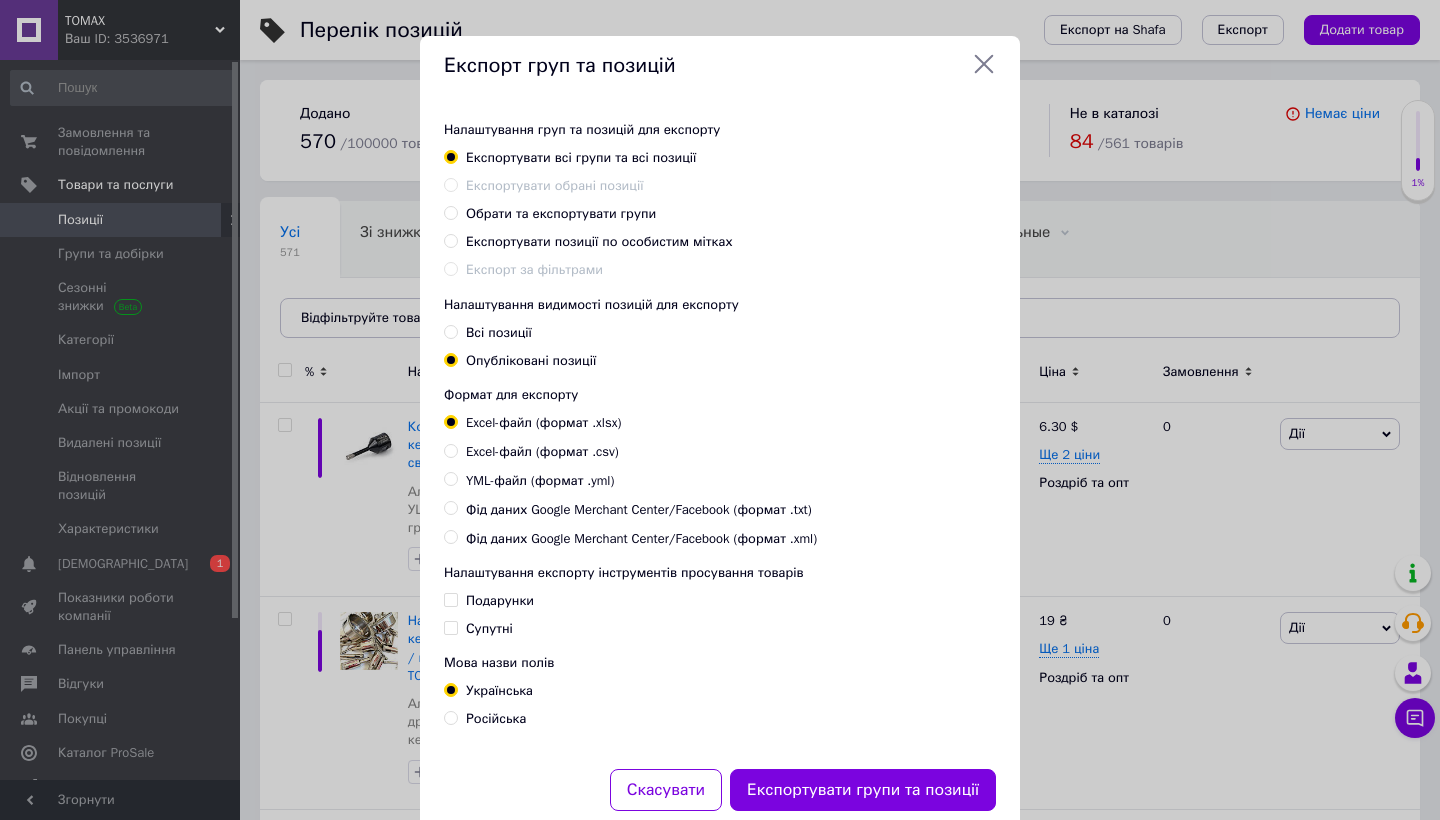 click on "Обрати та експортувати групи" at bounding box center (450, 212) 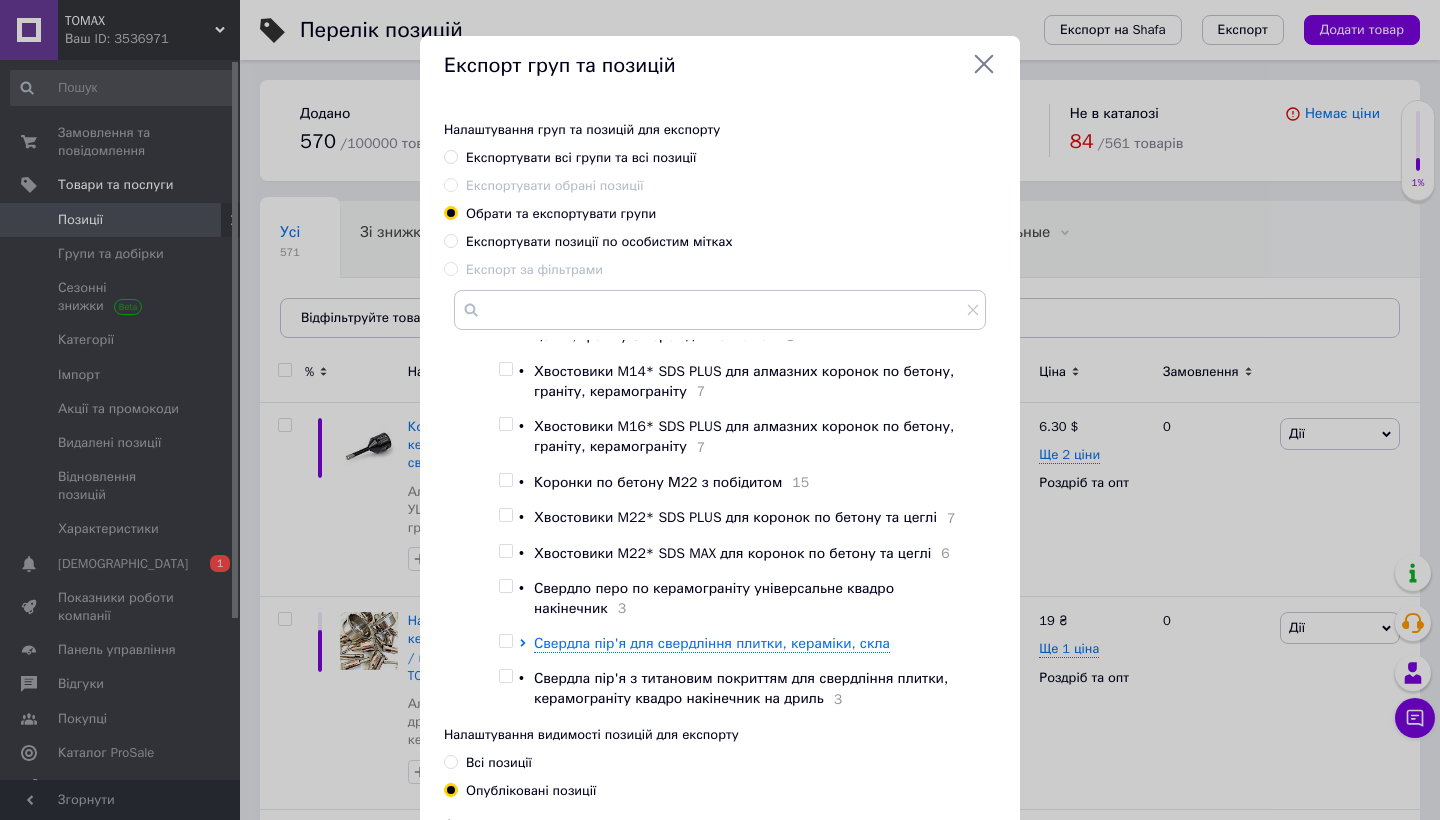 scroll, scrollTop: 575, scrollLeft: 0, axis: vertical 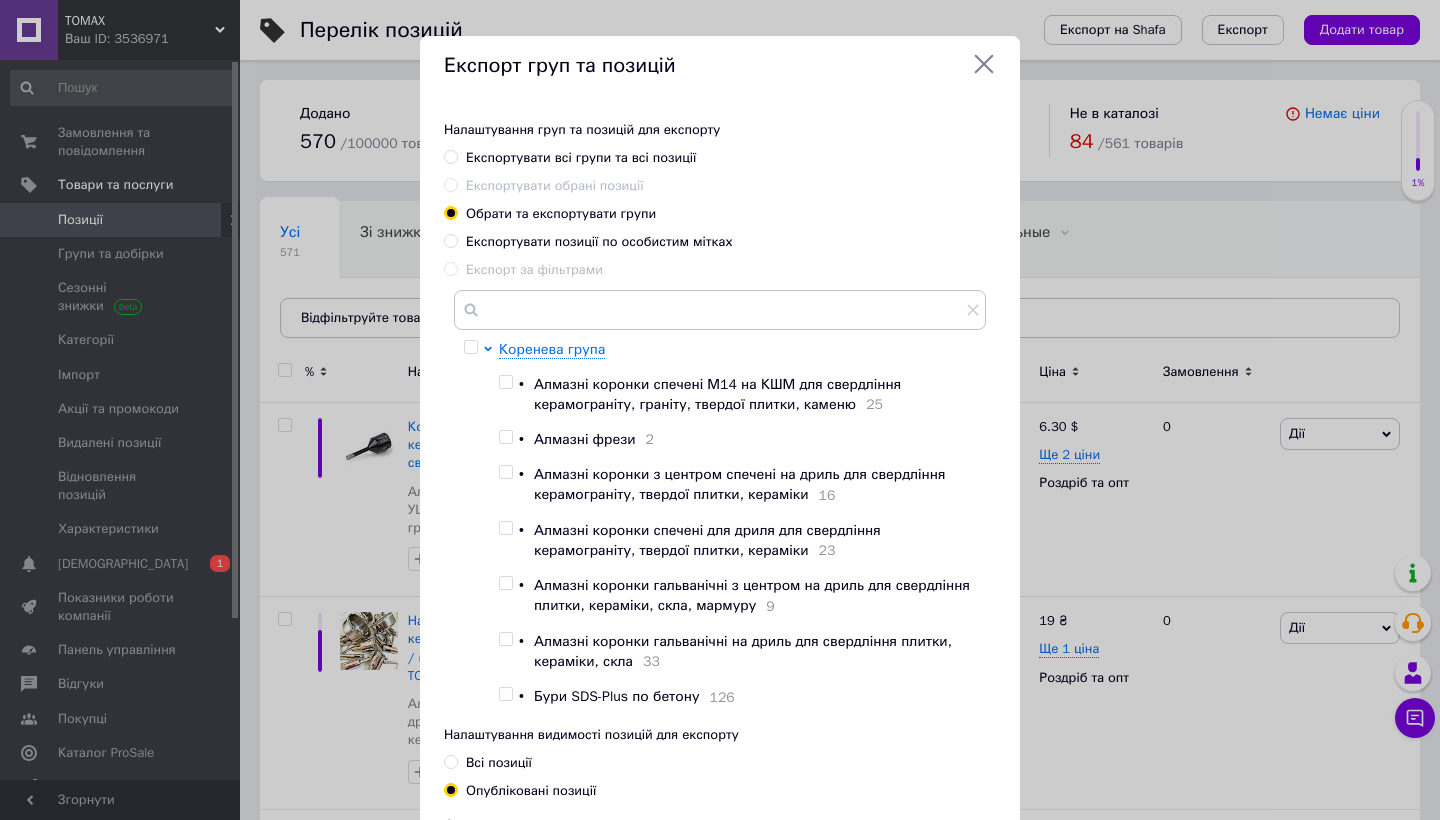 click at bounding box center (505, 382) 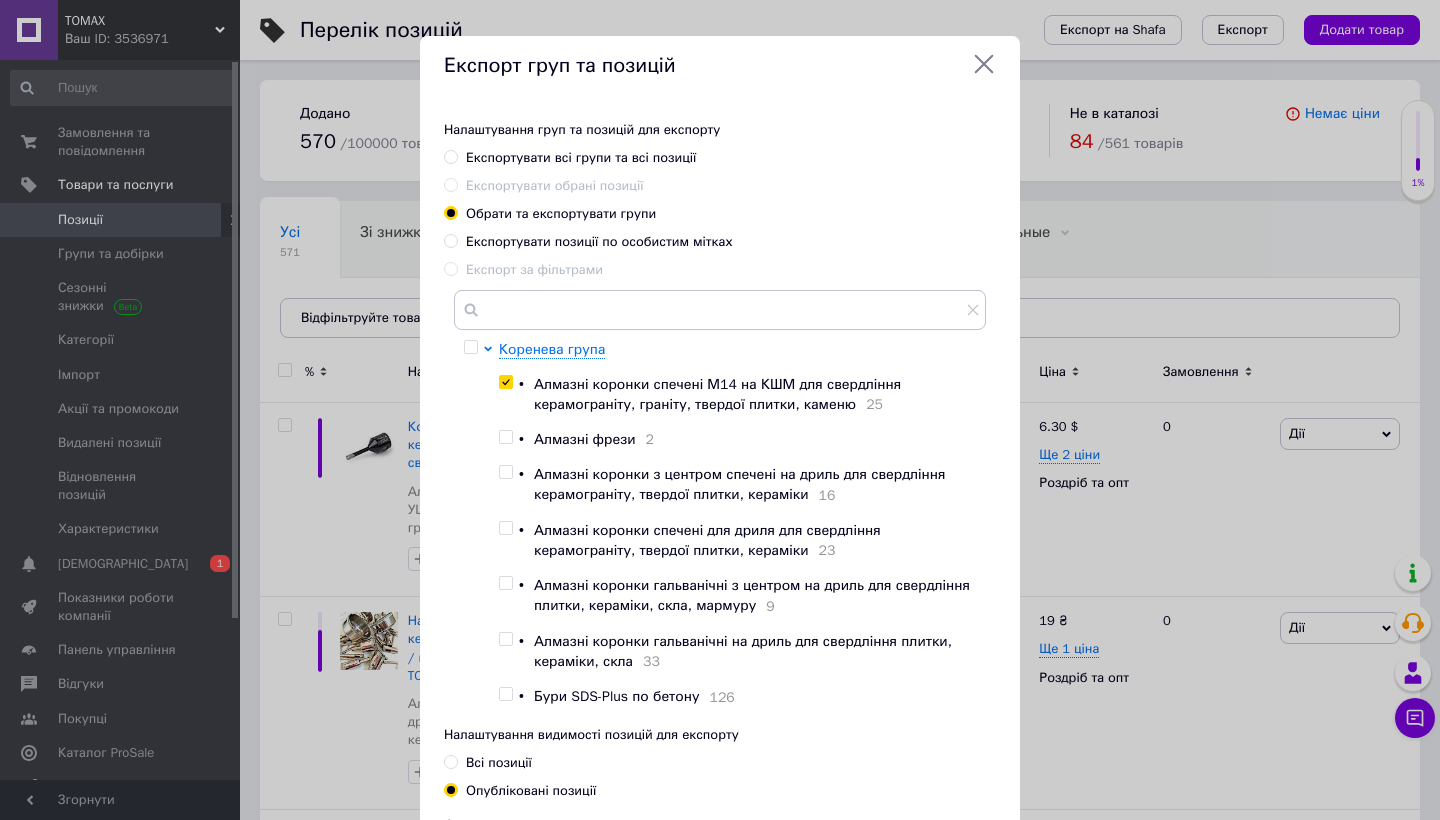 checkbox on "true" 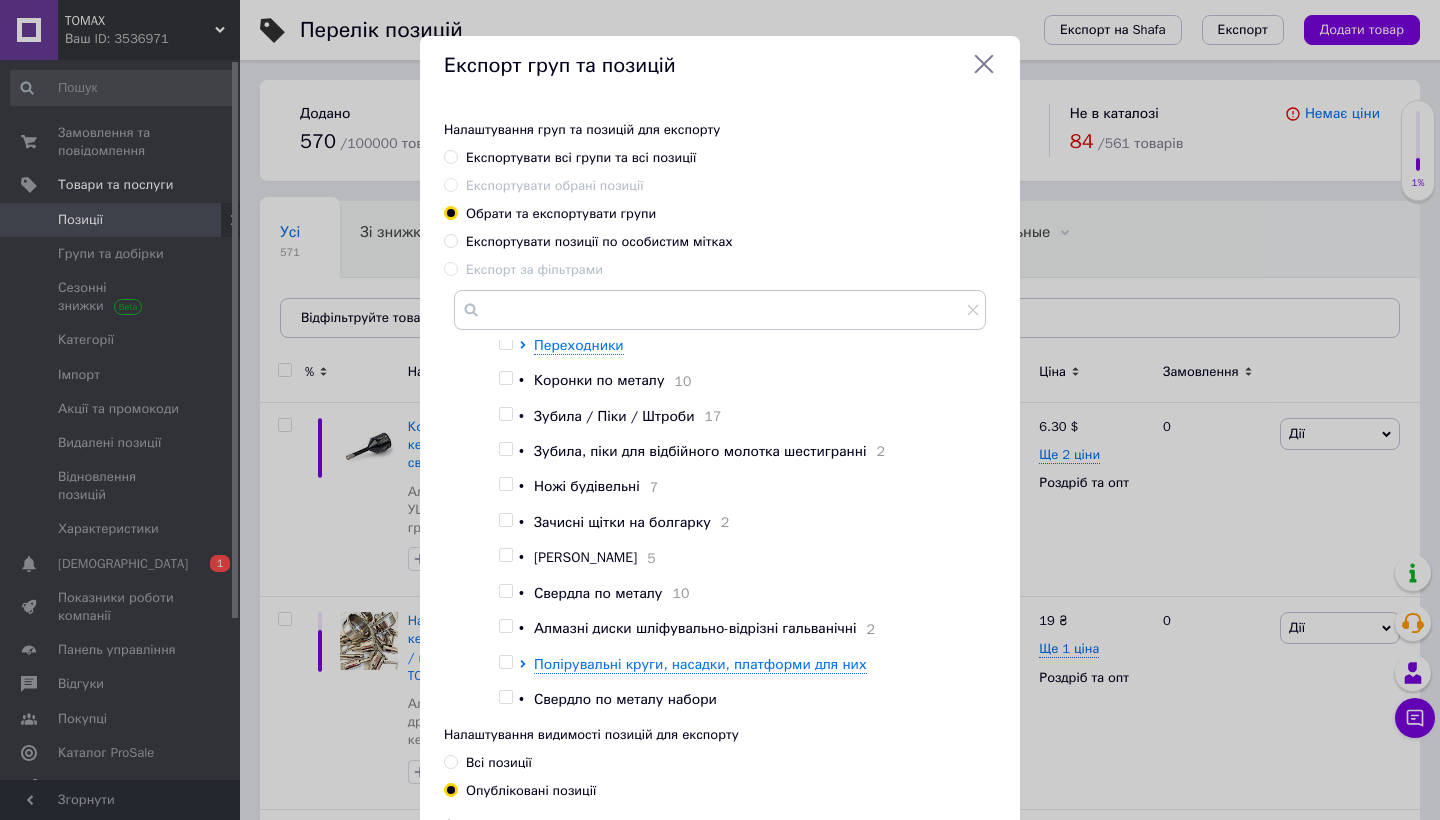 scroll, scrollTop: 1079, scrollLeft: 0, axis: vertical 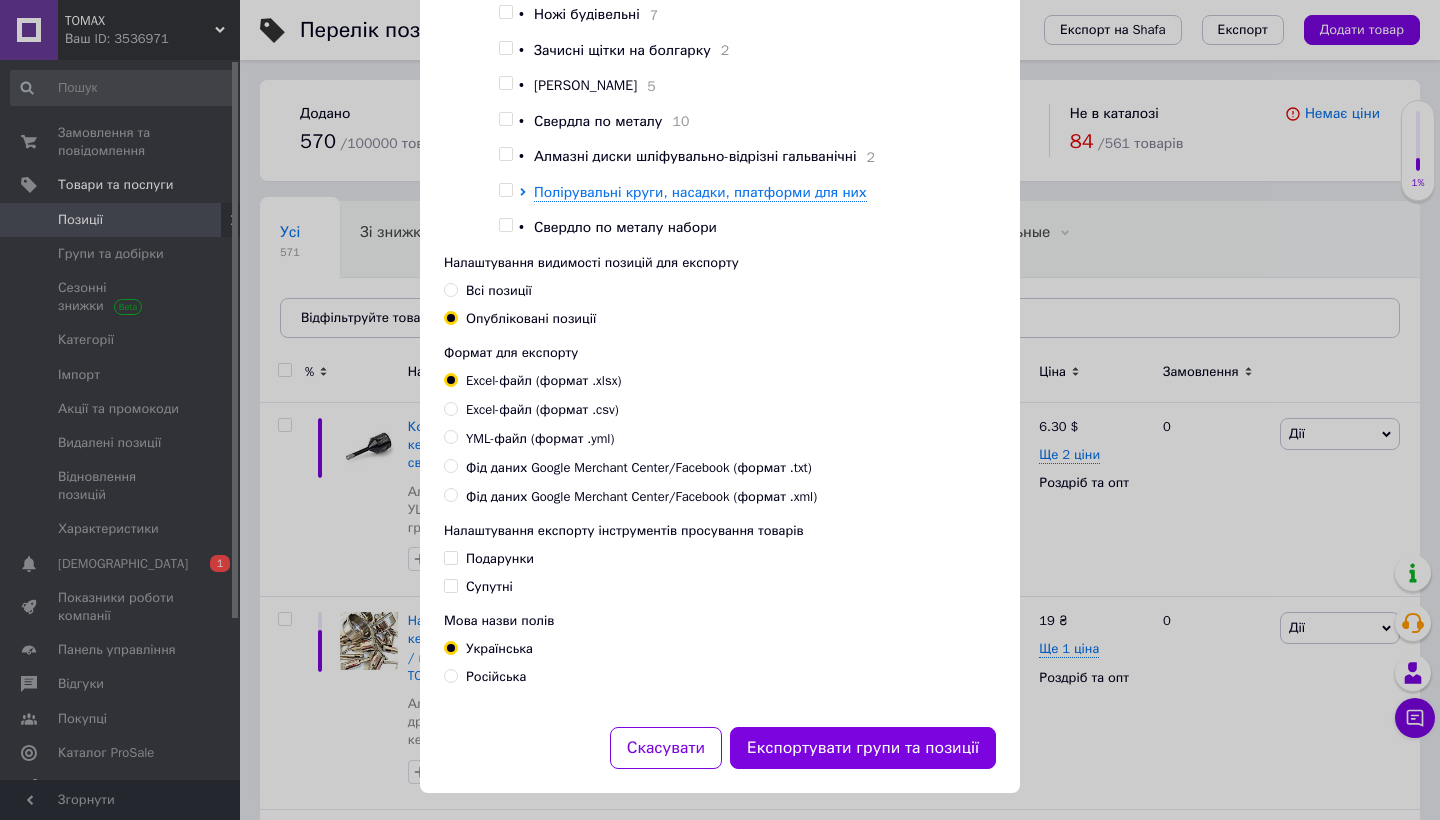 click on "Всі позиції" at bounding box center [450, 289] 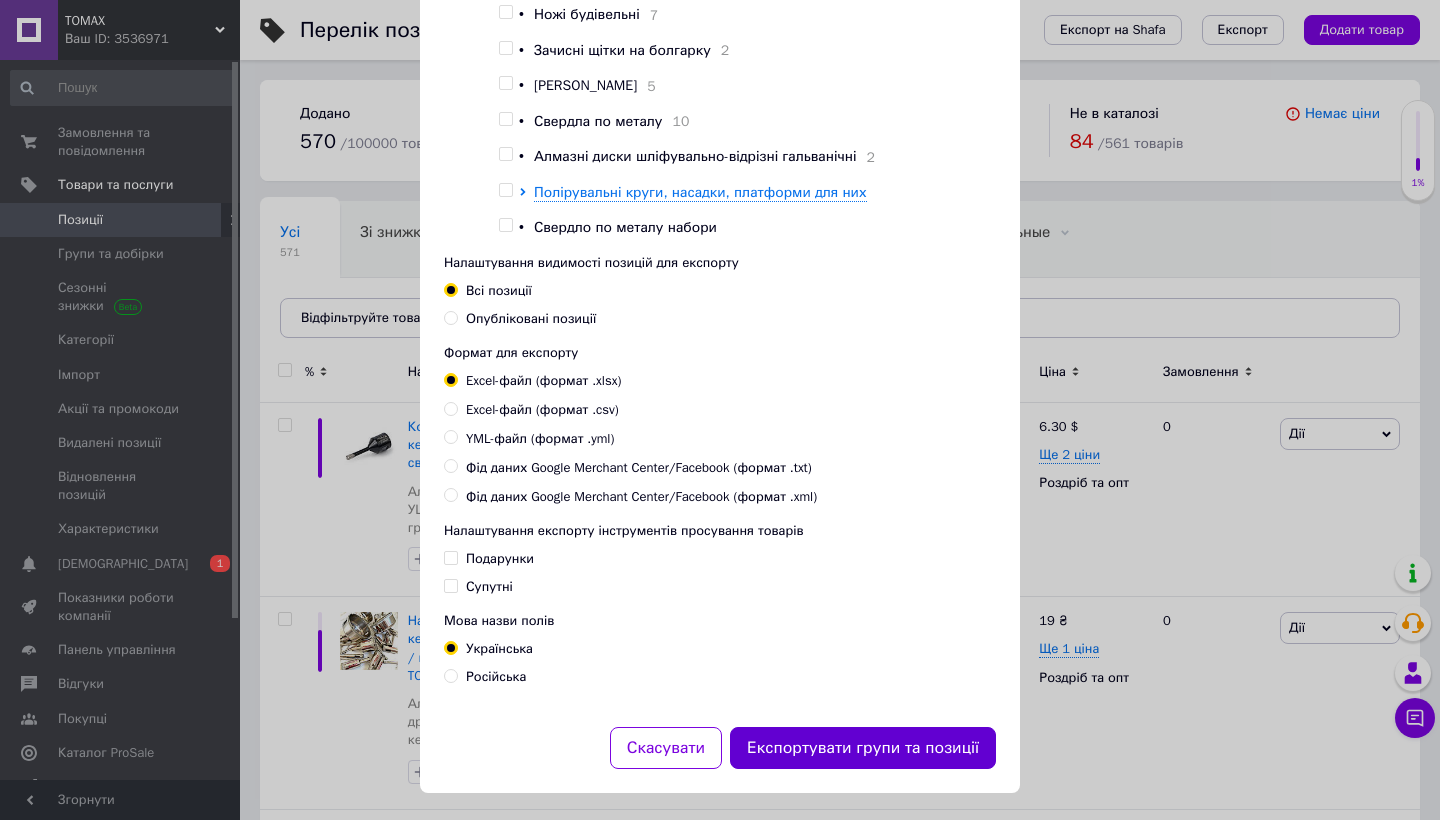 click on "Експортувати групи та позиції" at bounding box center (863, 748) 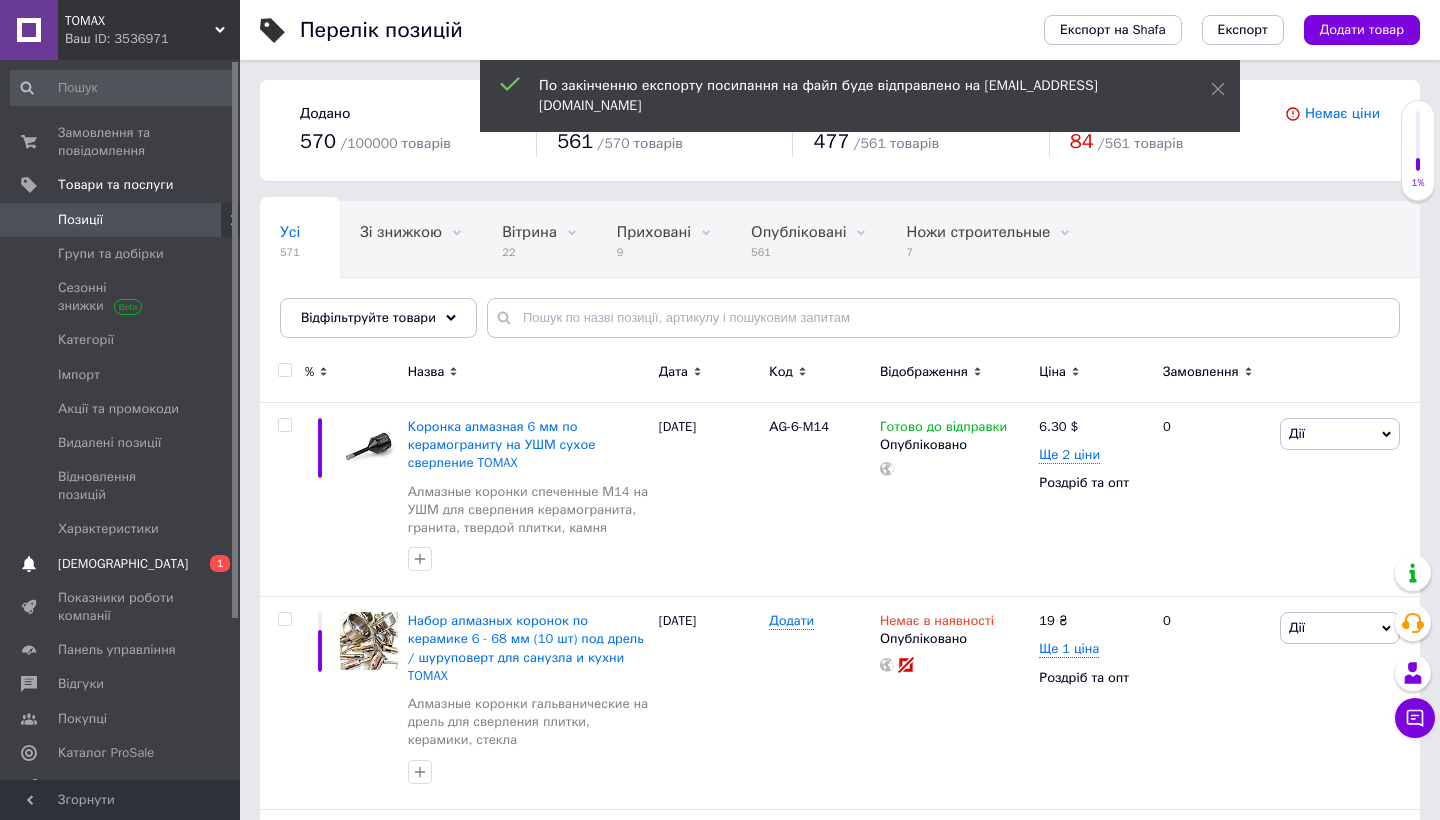 click on "[DEMOGRAPHIC_DATA]" at bounding box center (123, 564) 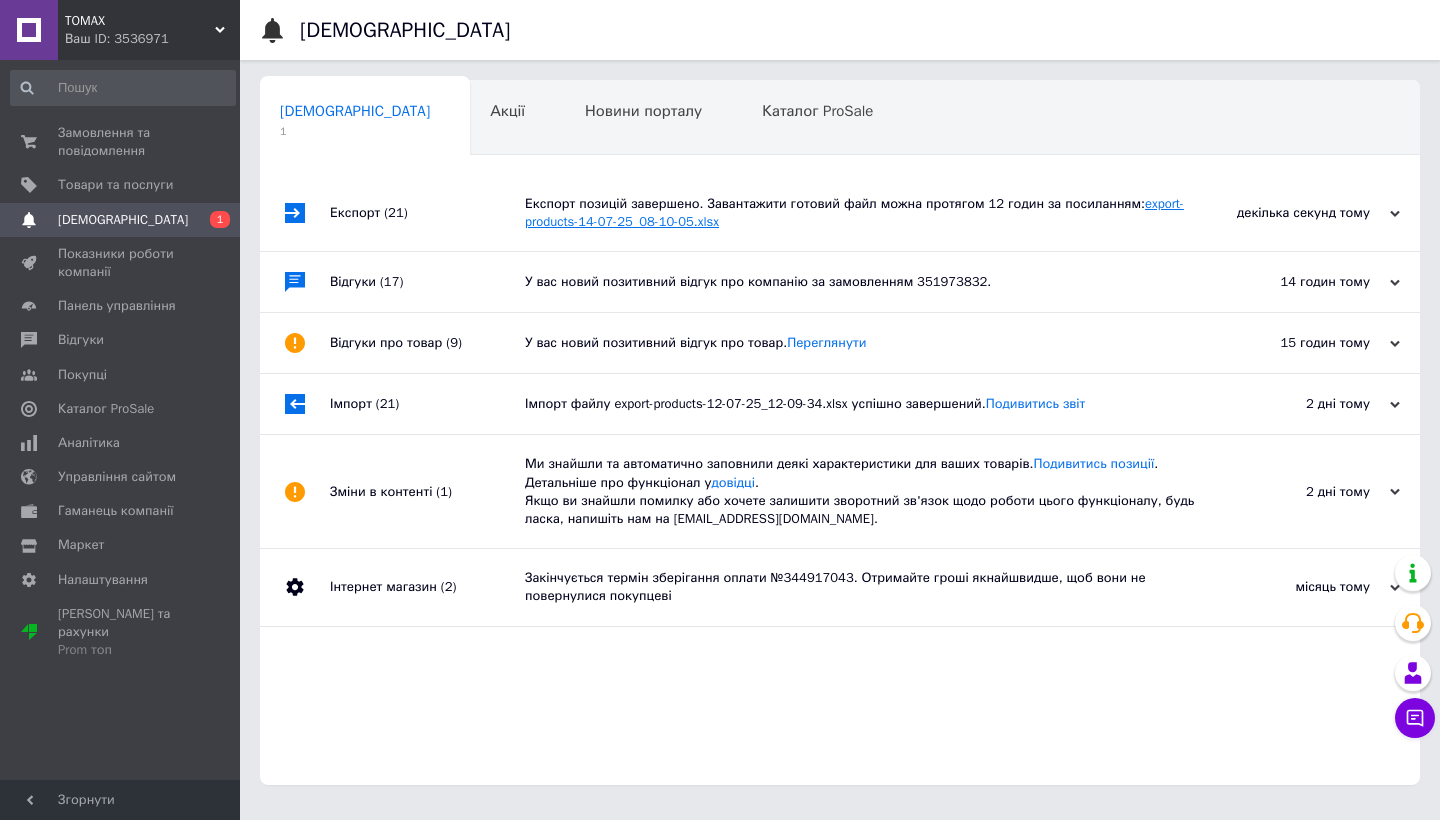 click on "export-products-14-07-25_08-10-05.xlsx" at bounding box center (854, 212) 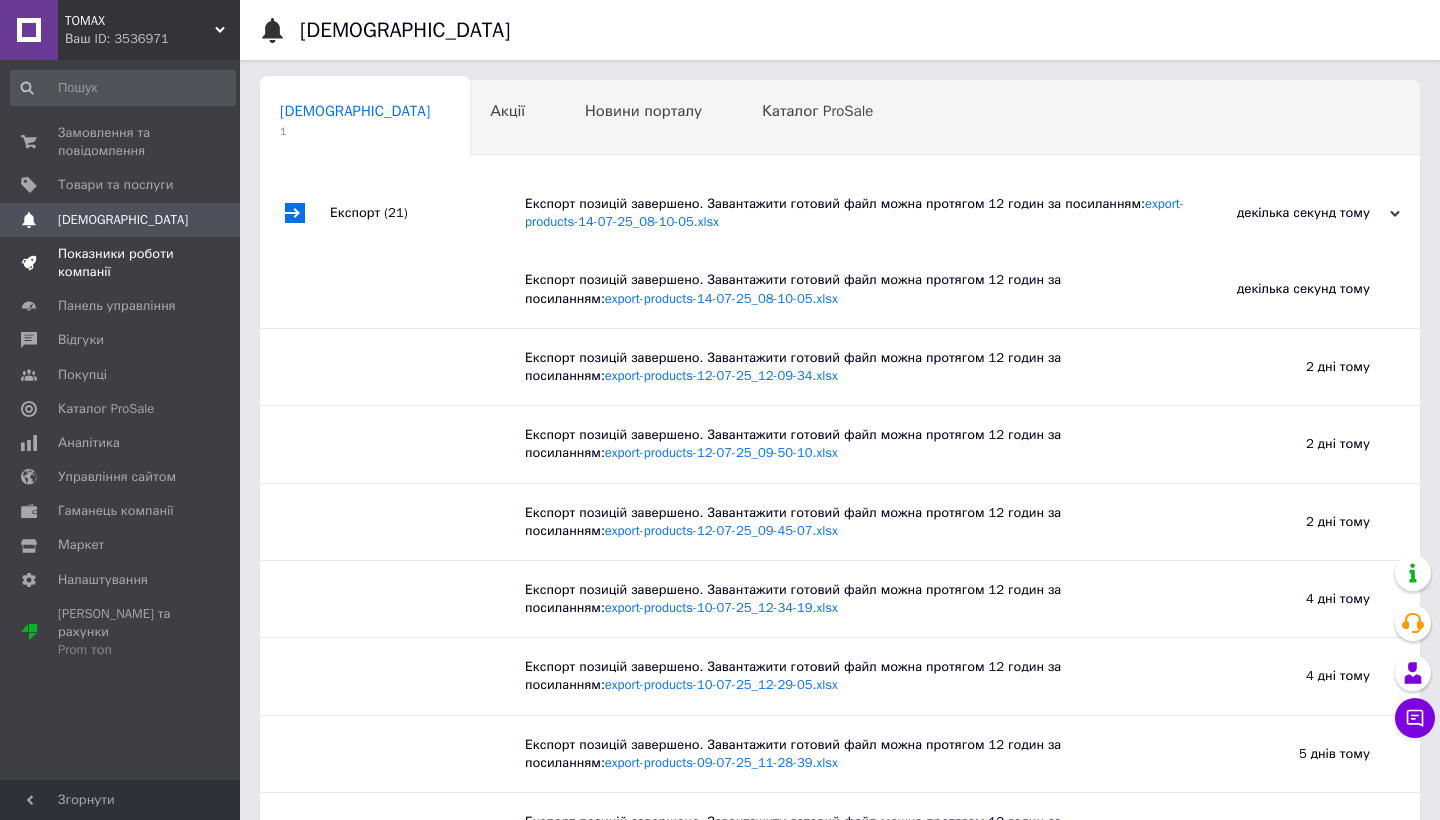 click on "Показники роботи компанії" at bounding box center [121, 263] 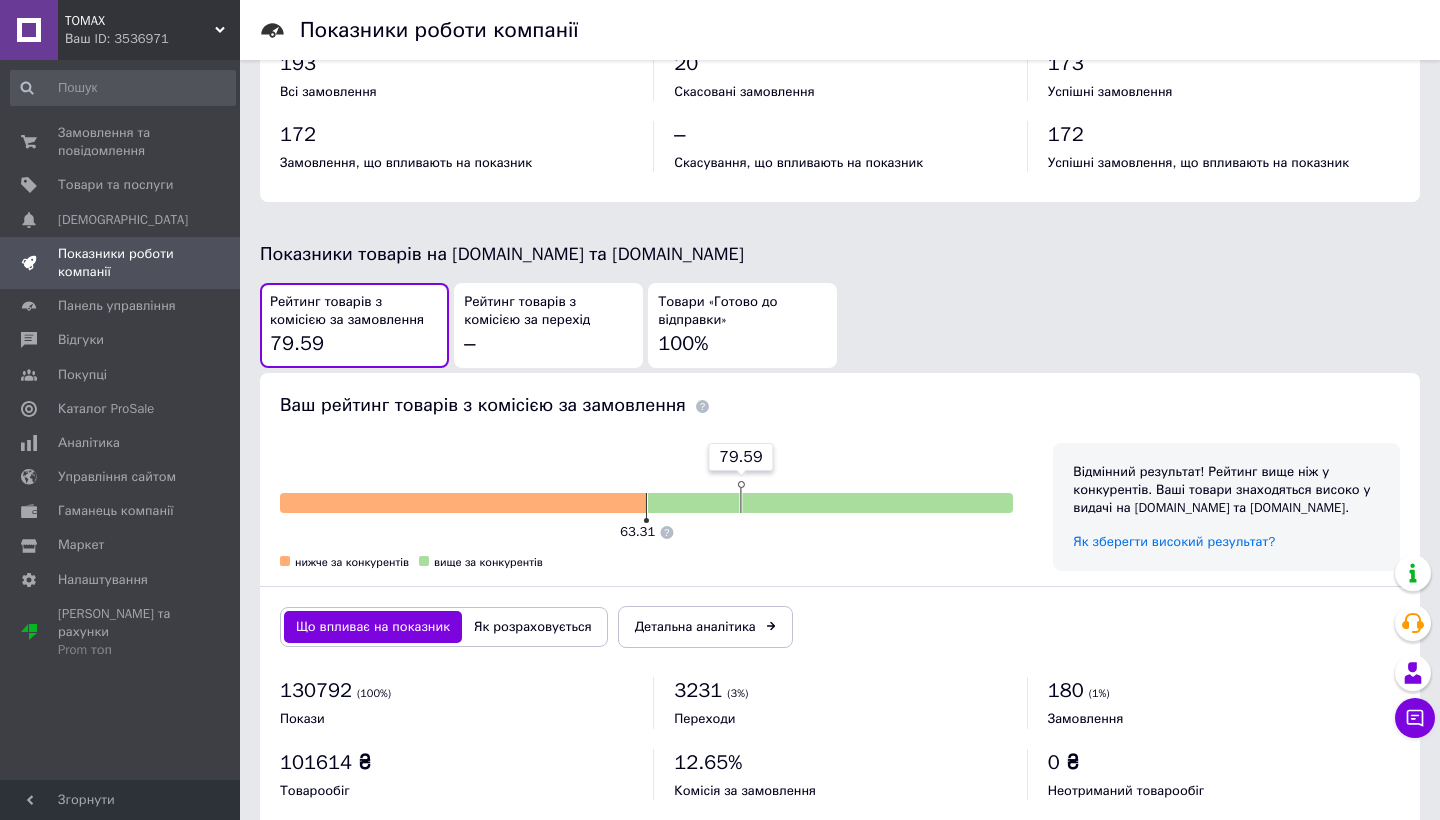 scroll, scrollTop: 935, scrollLeft: 0, axis: vertical 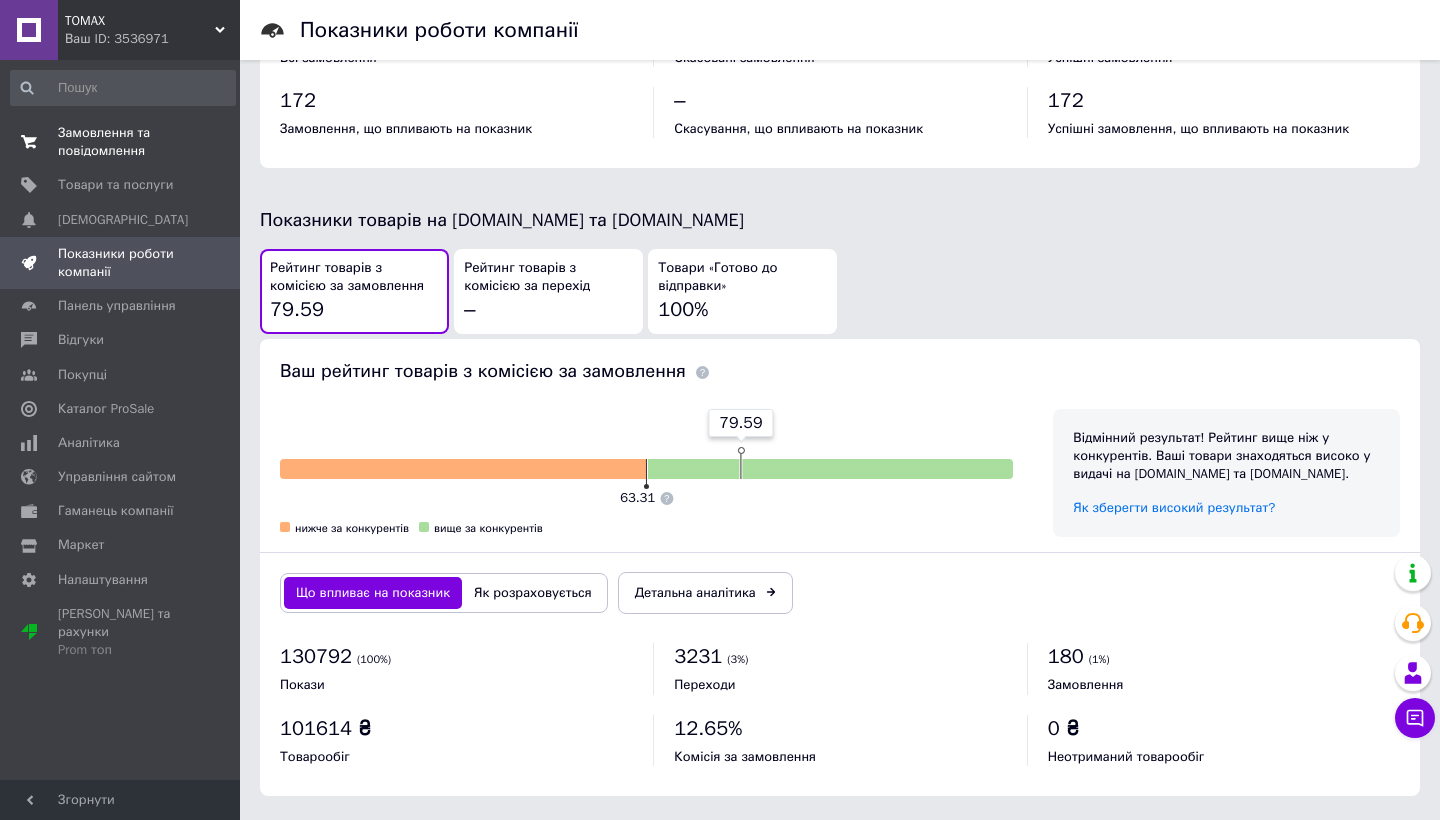 click on "Замовлення та повідомлення" at bounding box center (121, 142) 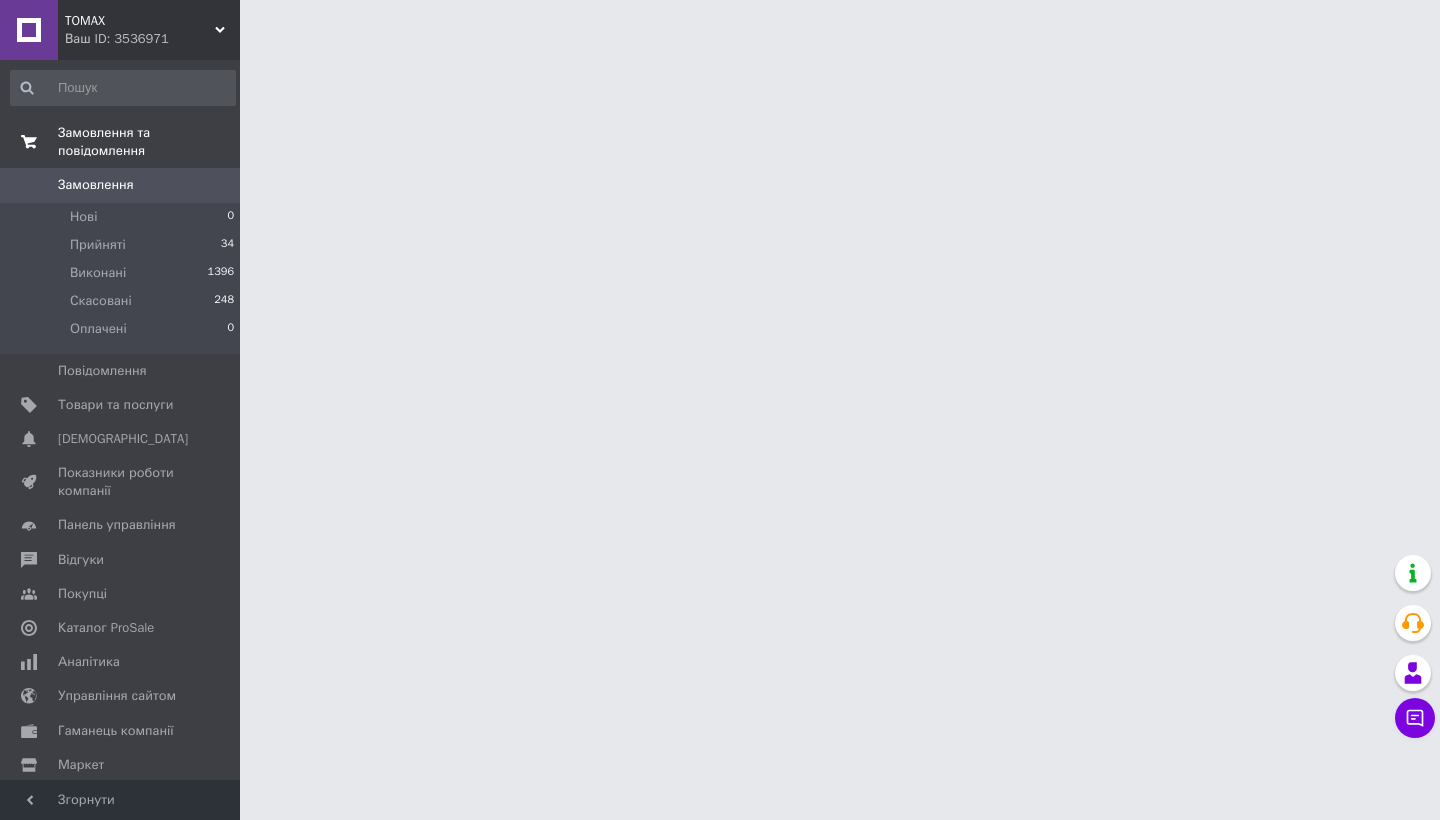 scroll, scrollTop: 0, scrollLeft: 0, axis: both 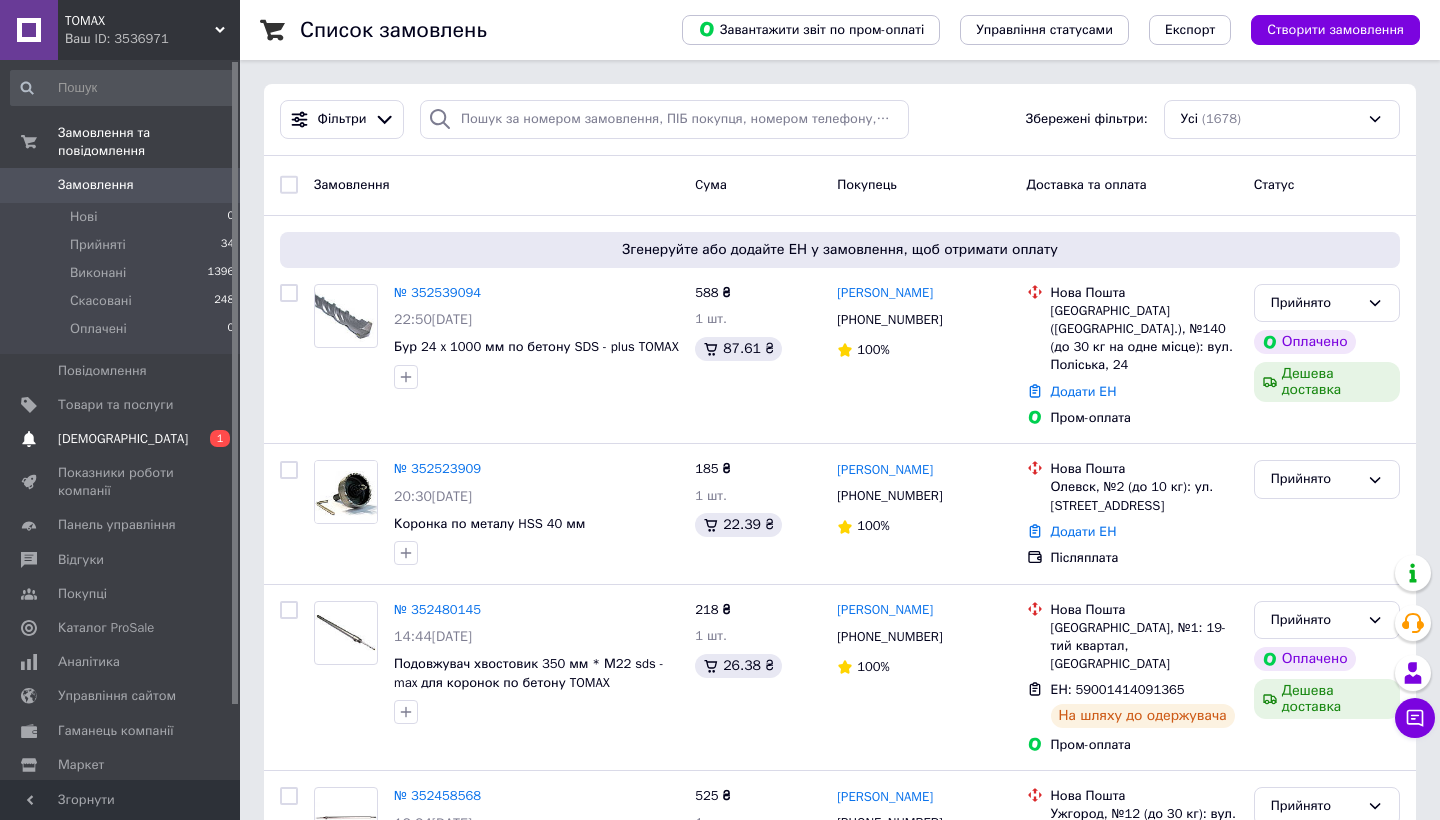 click on "0 1" at bounding box center [212, 439] 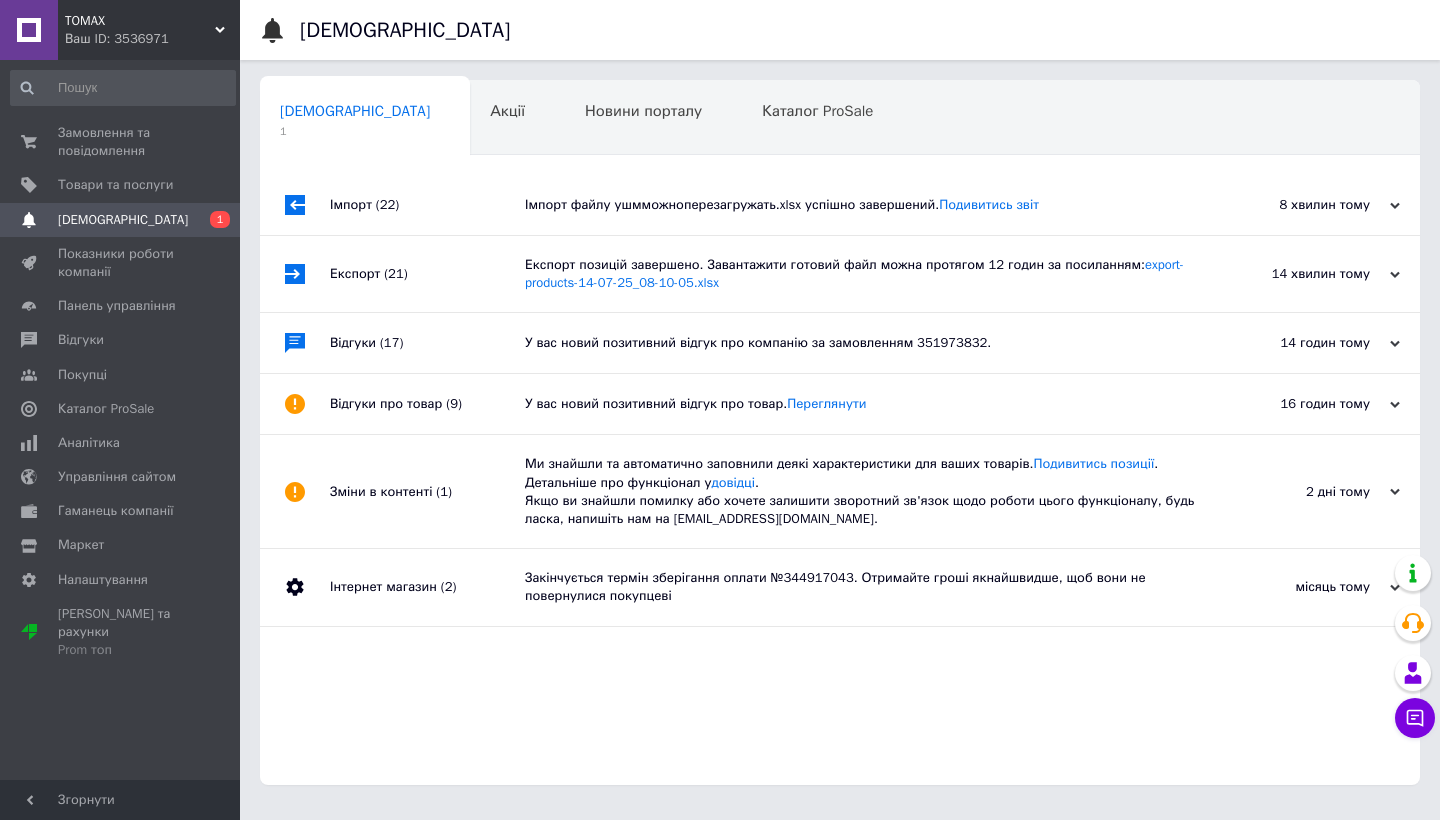 drag, startPoint x: 1052, startPoint y: 206, endPoint x: 1052, endPoint y: 193, distance: 13 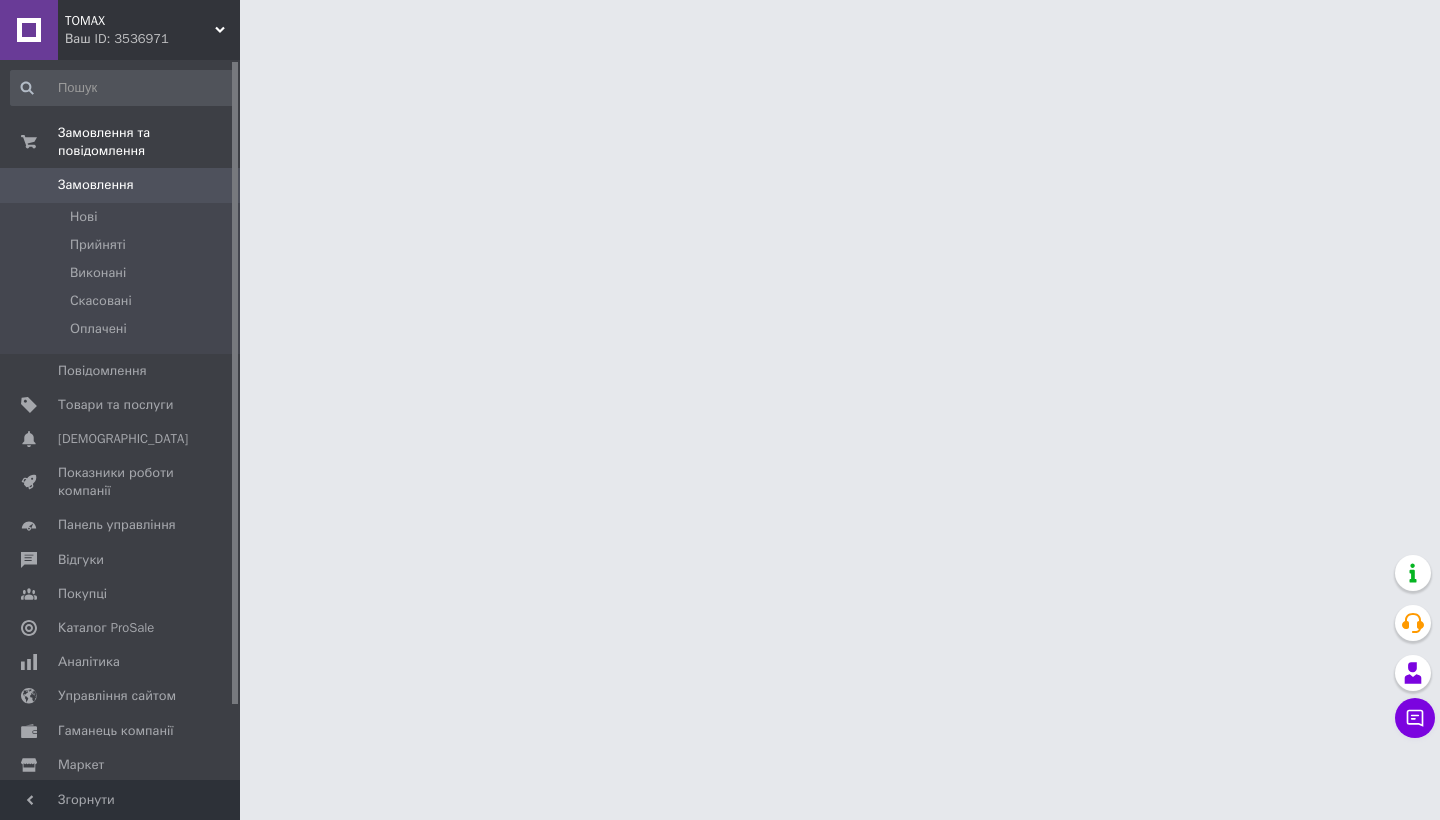 scroll, scrollTop: 0, scrollLeft: 0, axis: both 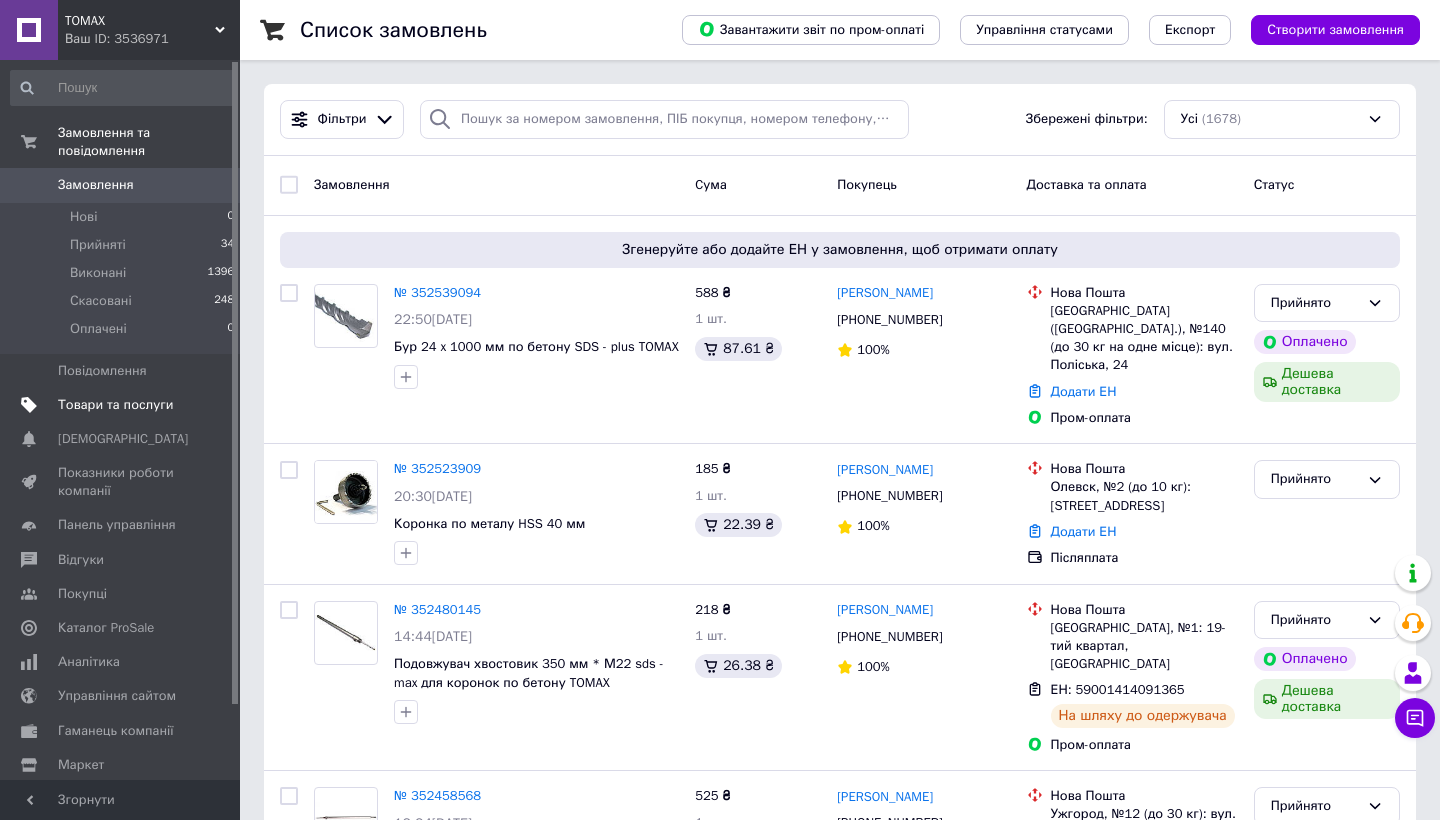 click on "Товари та послуги" at bounding box center (115, 405) 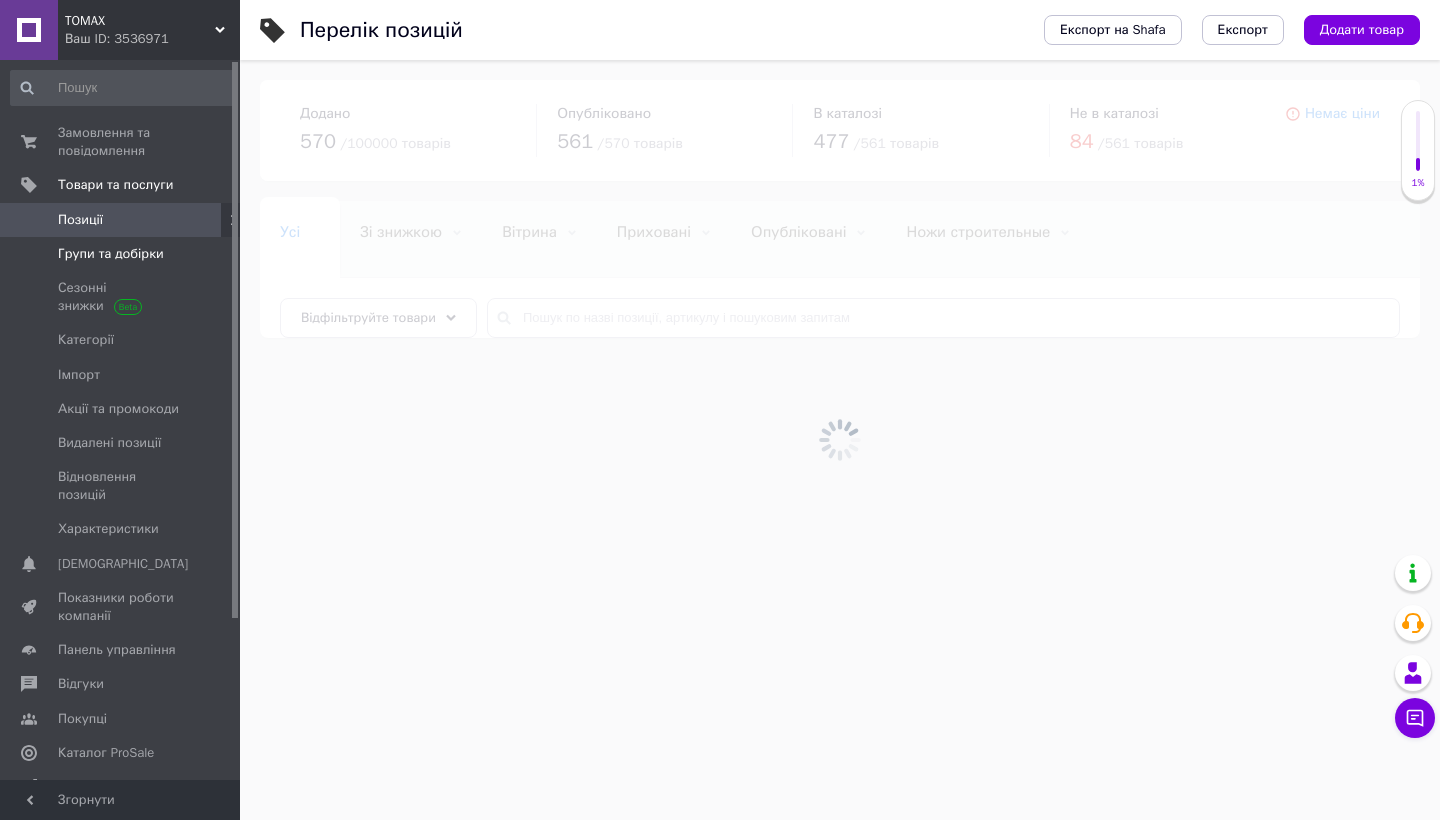click on "Групи та добірки" at bounding box center [111, 254] 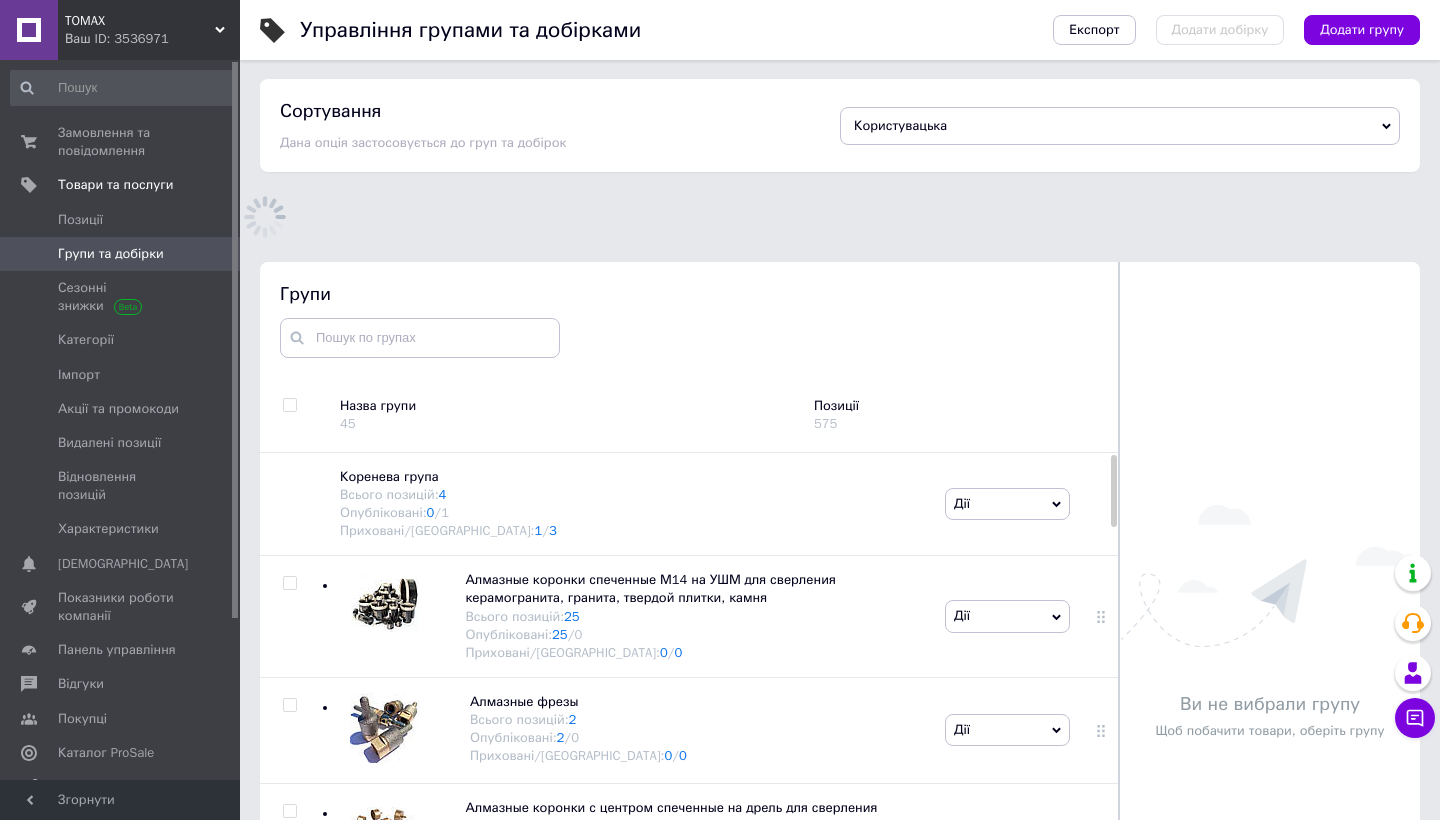 scroll, scrollTop: 159, scrollLeft: 0, axis: vertical 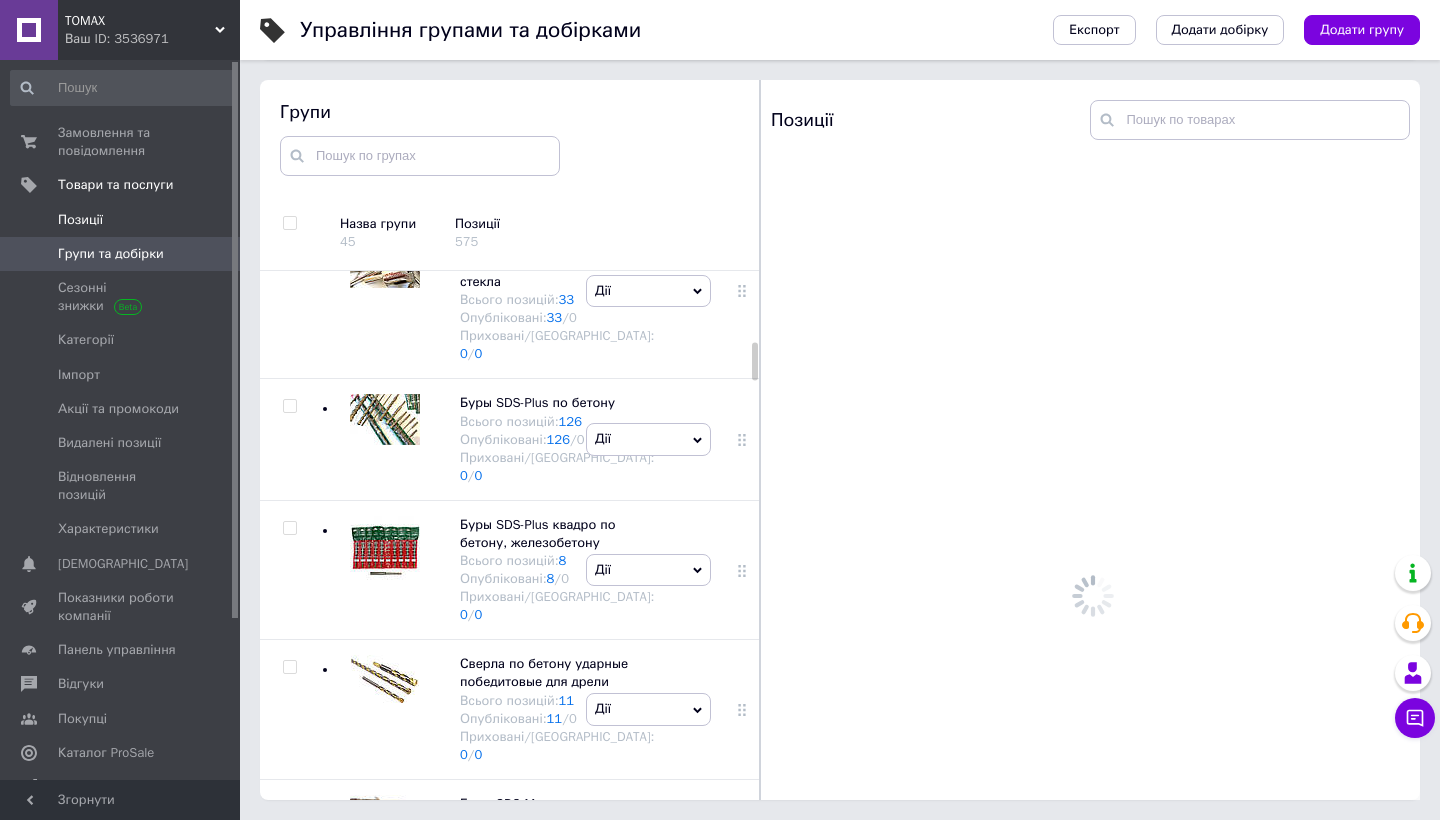 click on "Позиції" at bounding box center (123, 220) 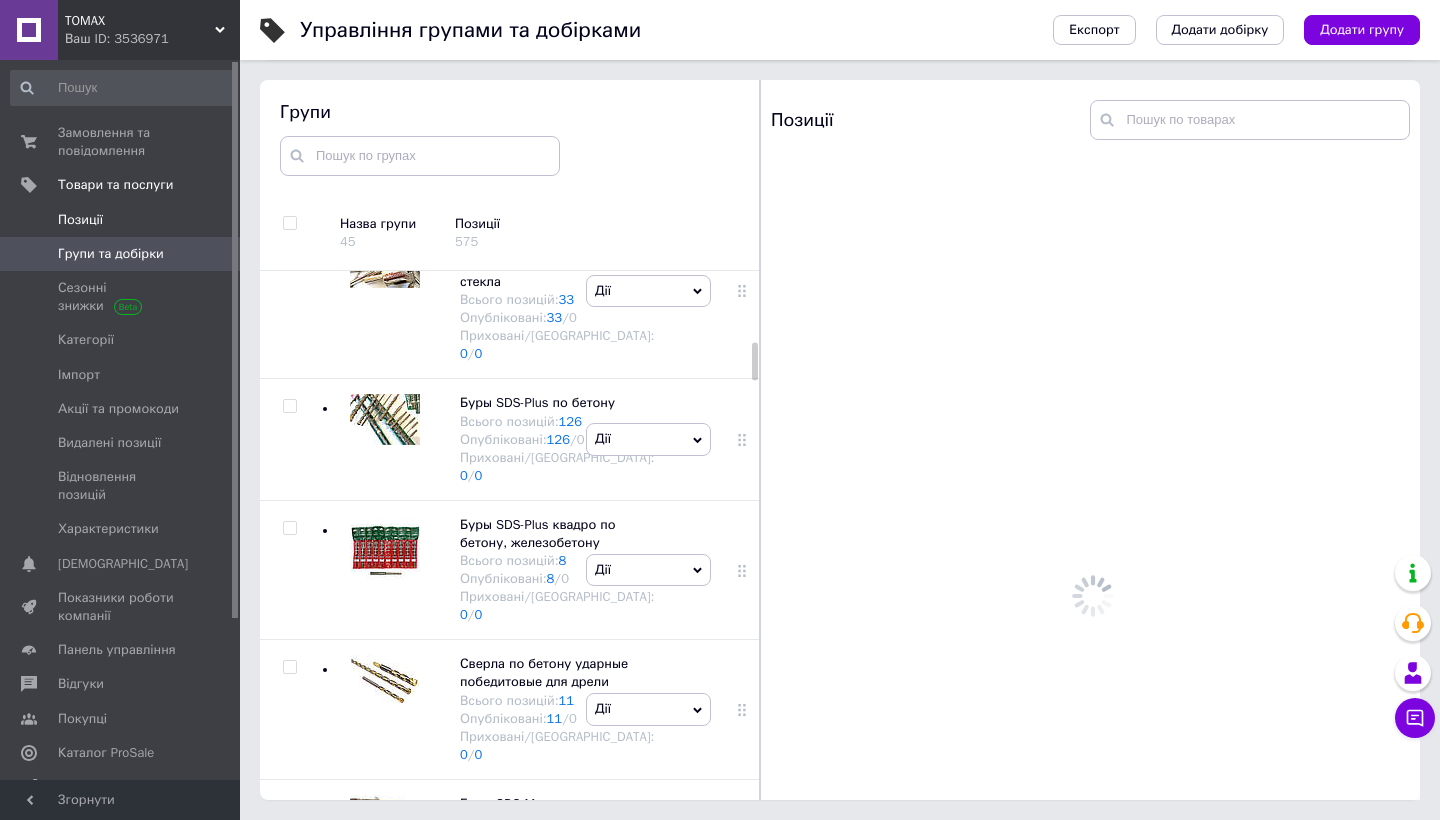 scroll, scrollTop: 0, scrollLeft: 0, axis: both 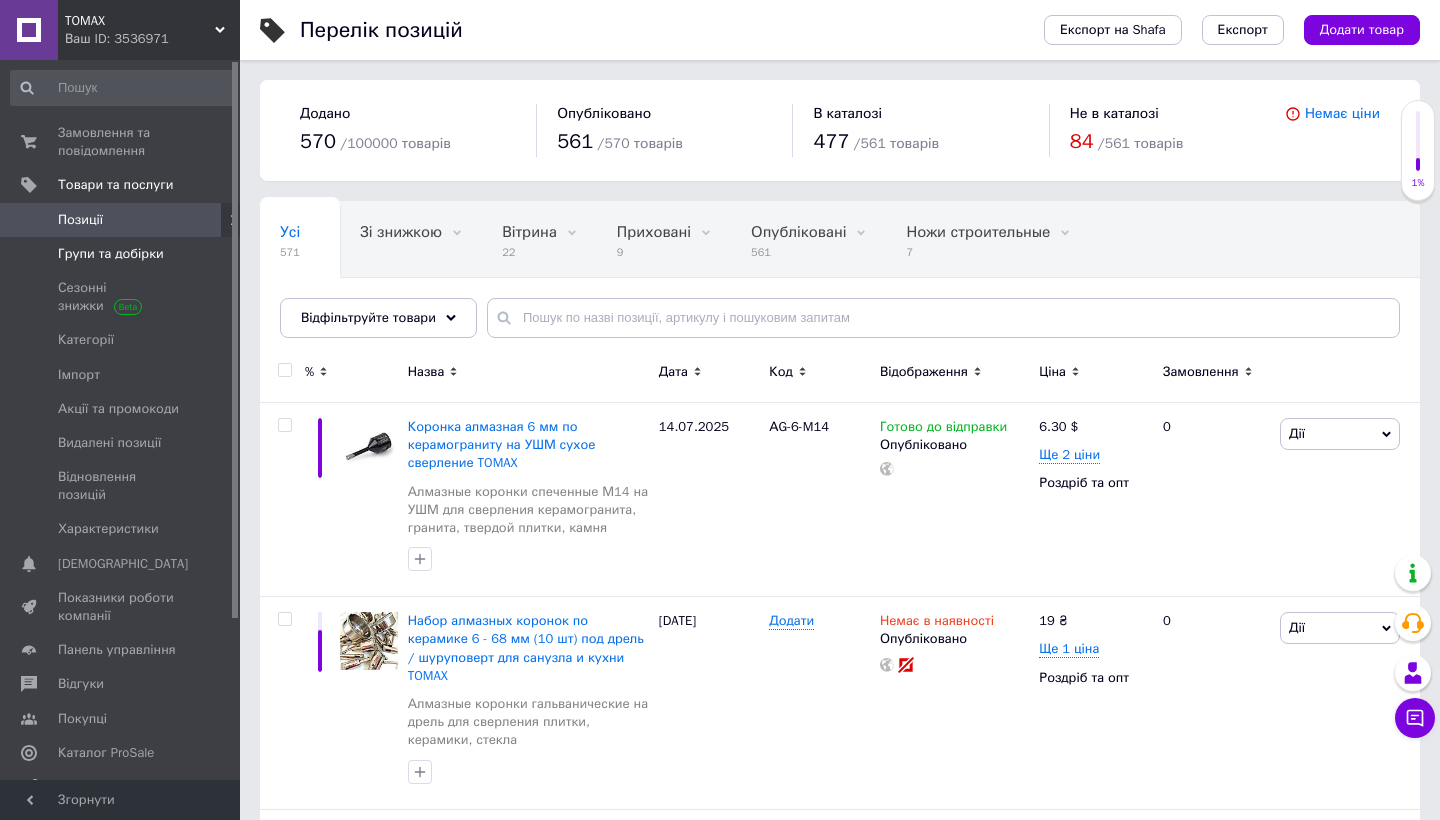 click on "Групи та добірки" at bounding box center (111, 254) 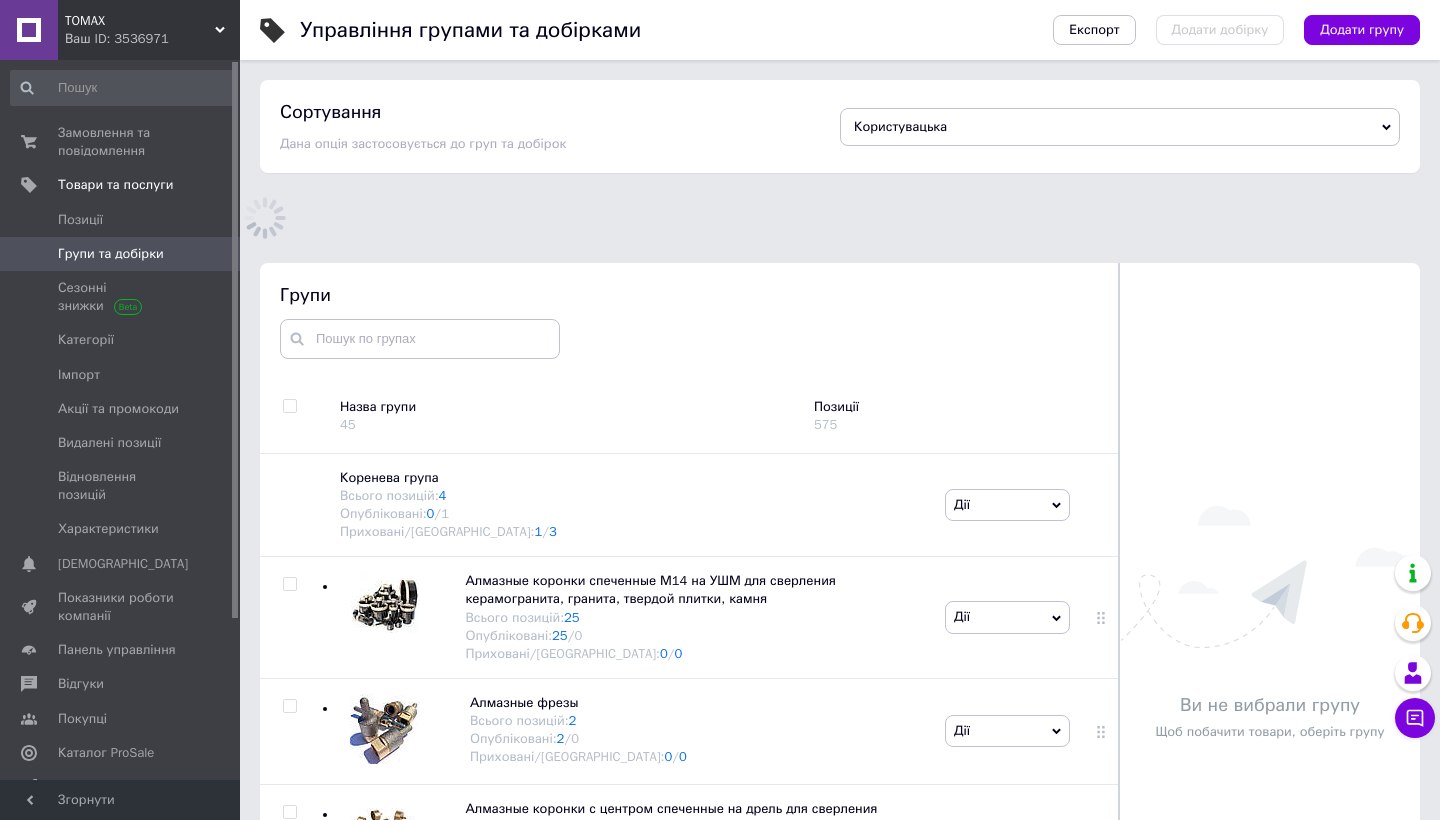 scroll, scrollTop: 162, scrollLeft: 0, axis: vertical 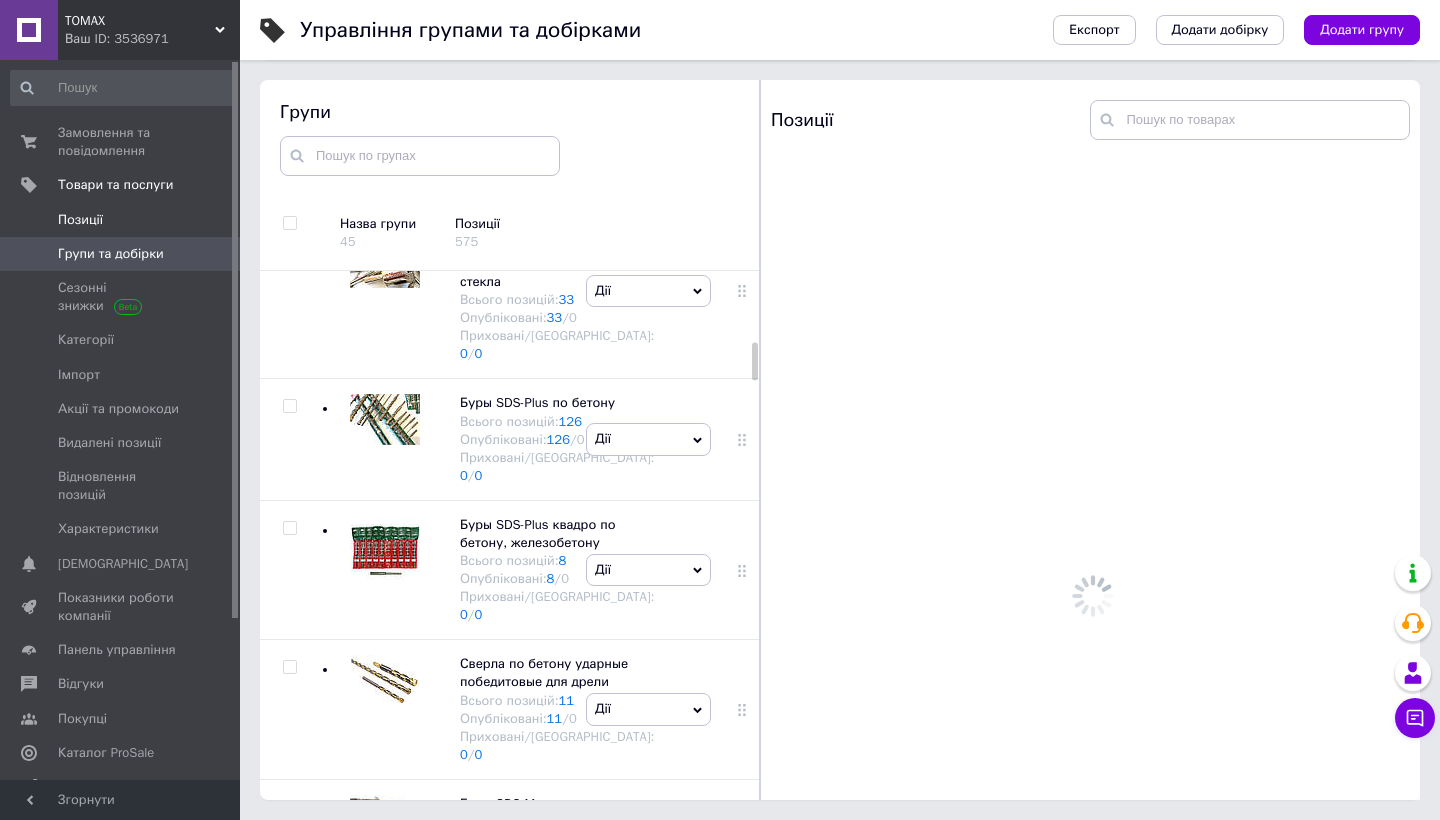 click on "Позиції" at bounding box center [80, 220] 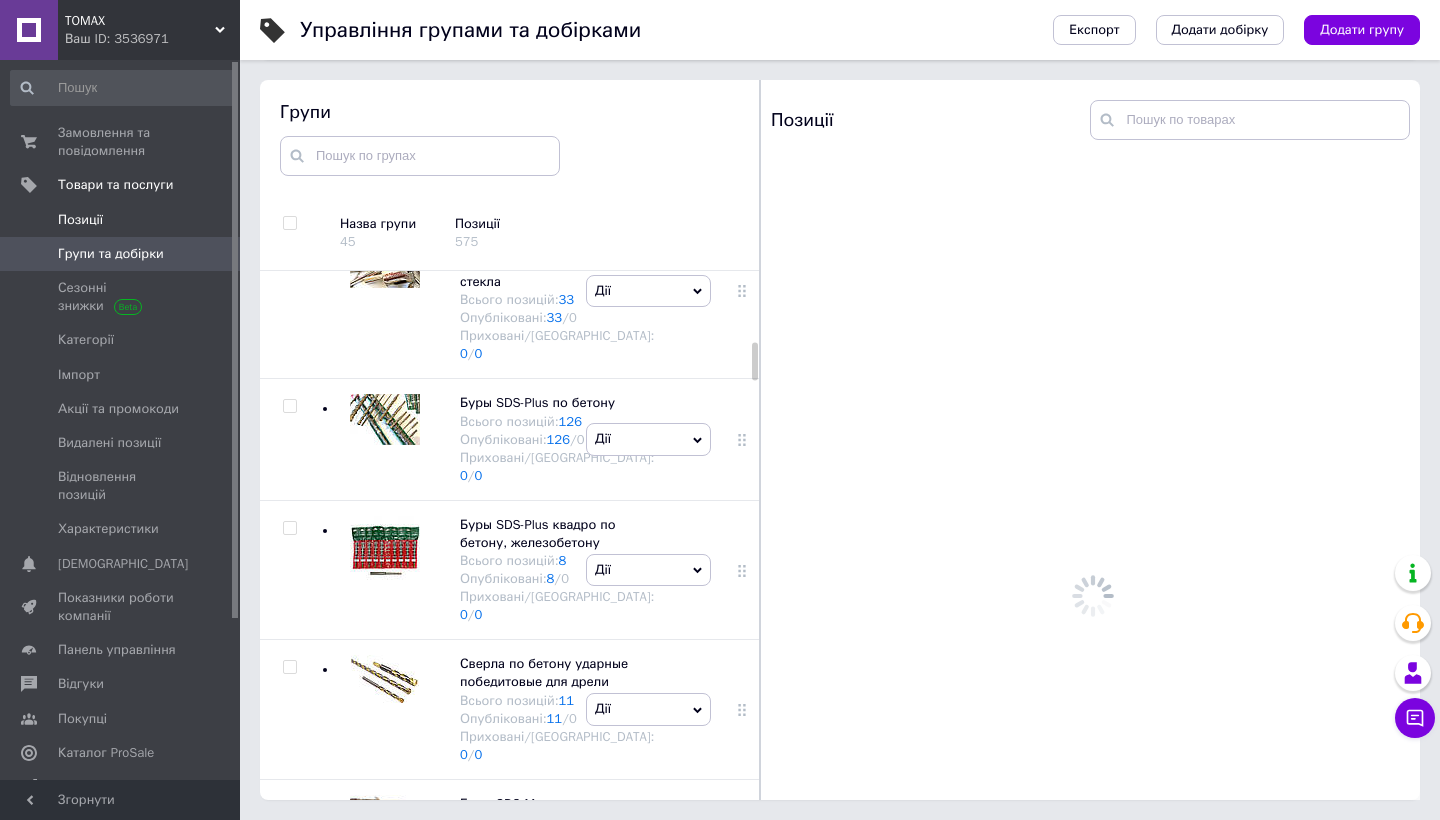 scroll, scrollTop: 0, scrollLeft: 0, axis: both 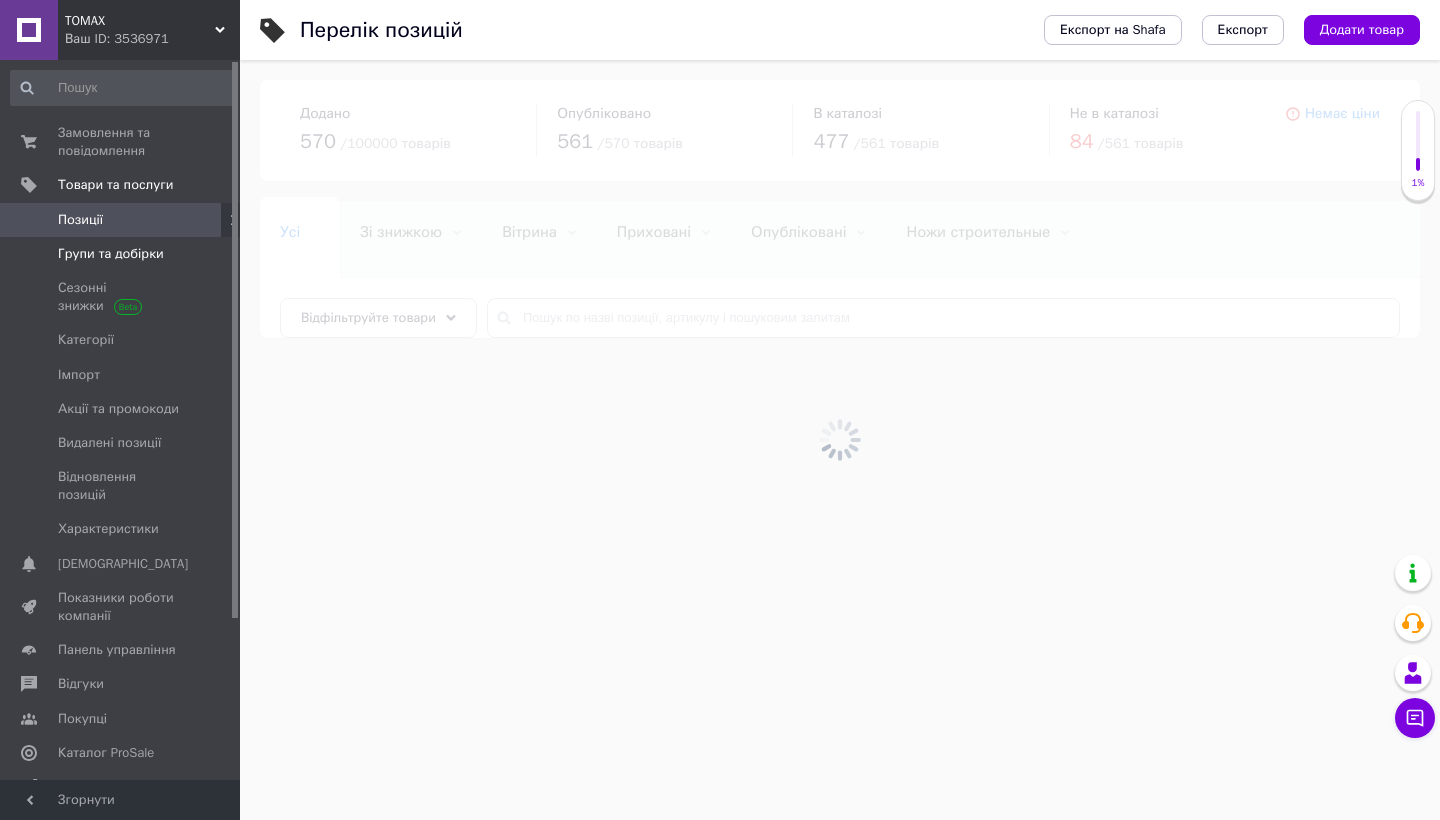 click on "Групи та добірки" at bounding box center [111, 254] 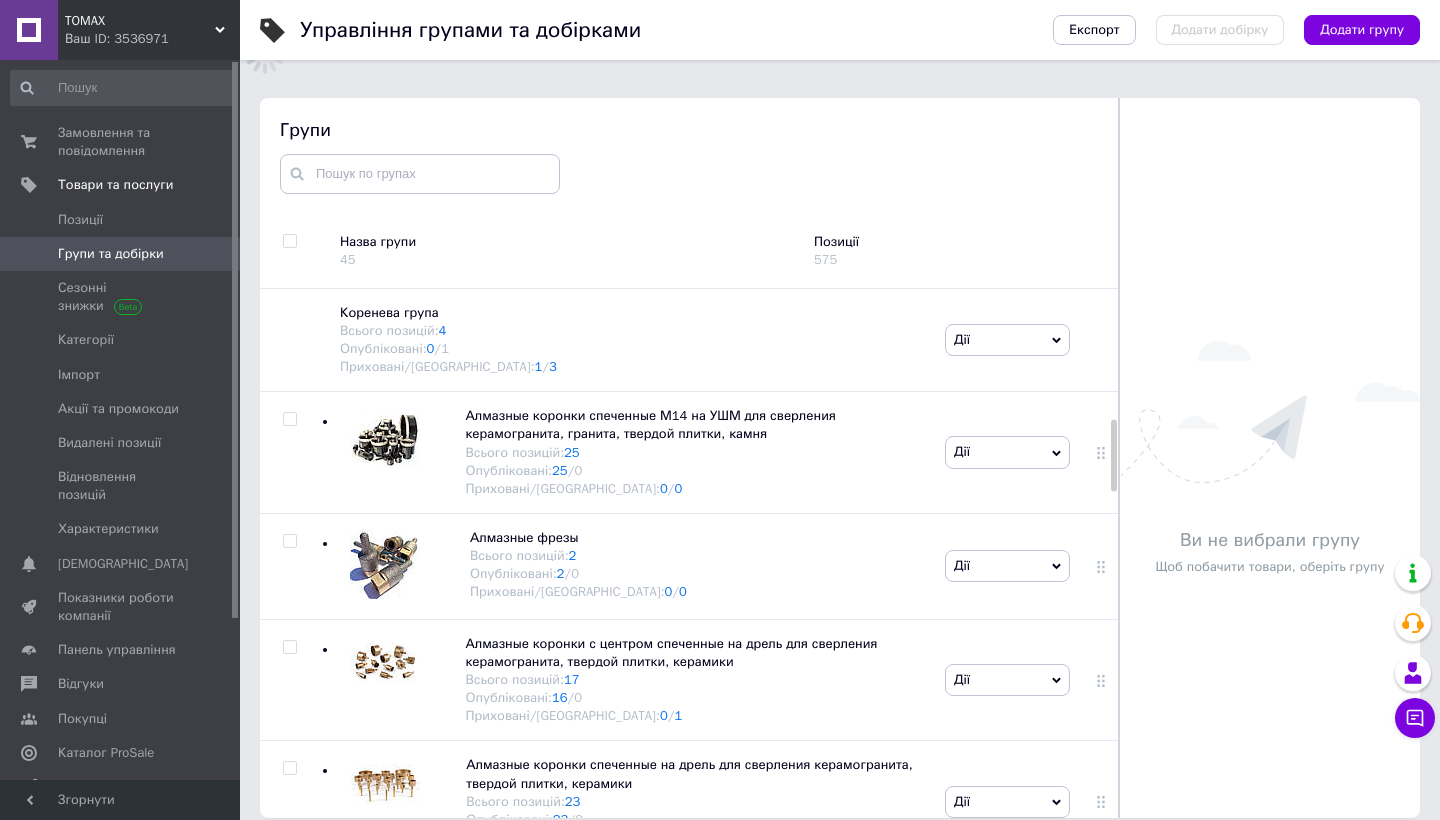 scroll, scrollTop: 113, scrollLeft: 0, axis: vertical 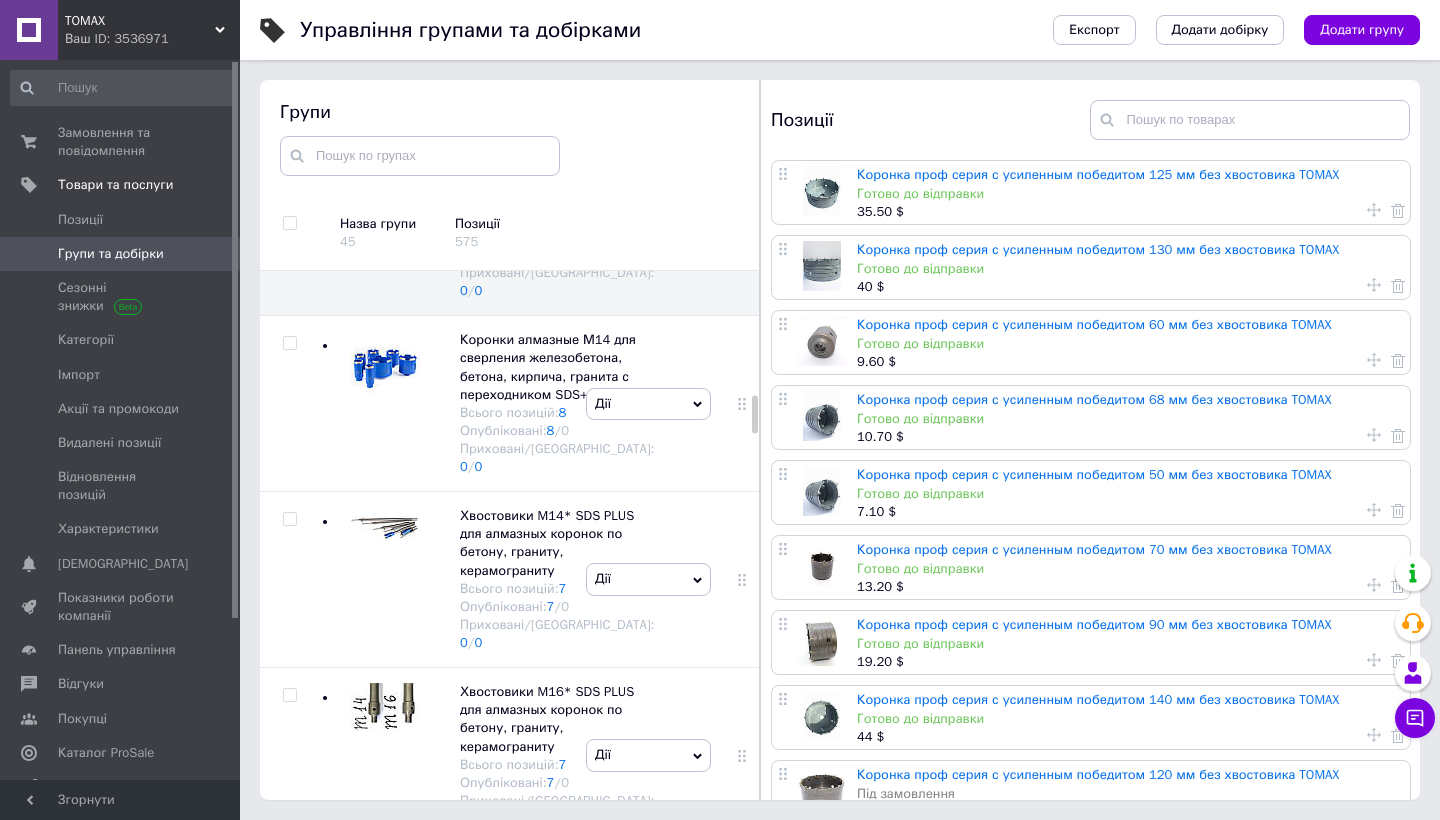 click at bounding box center [385, -210] 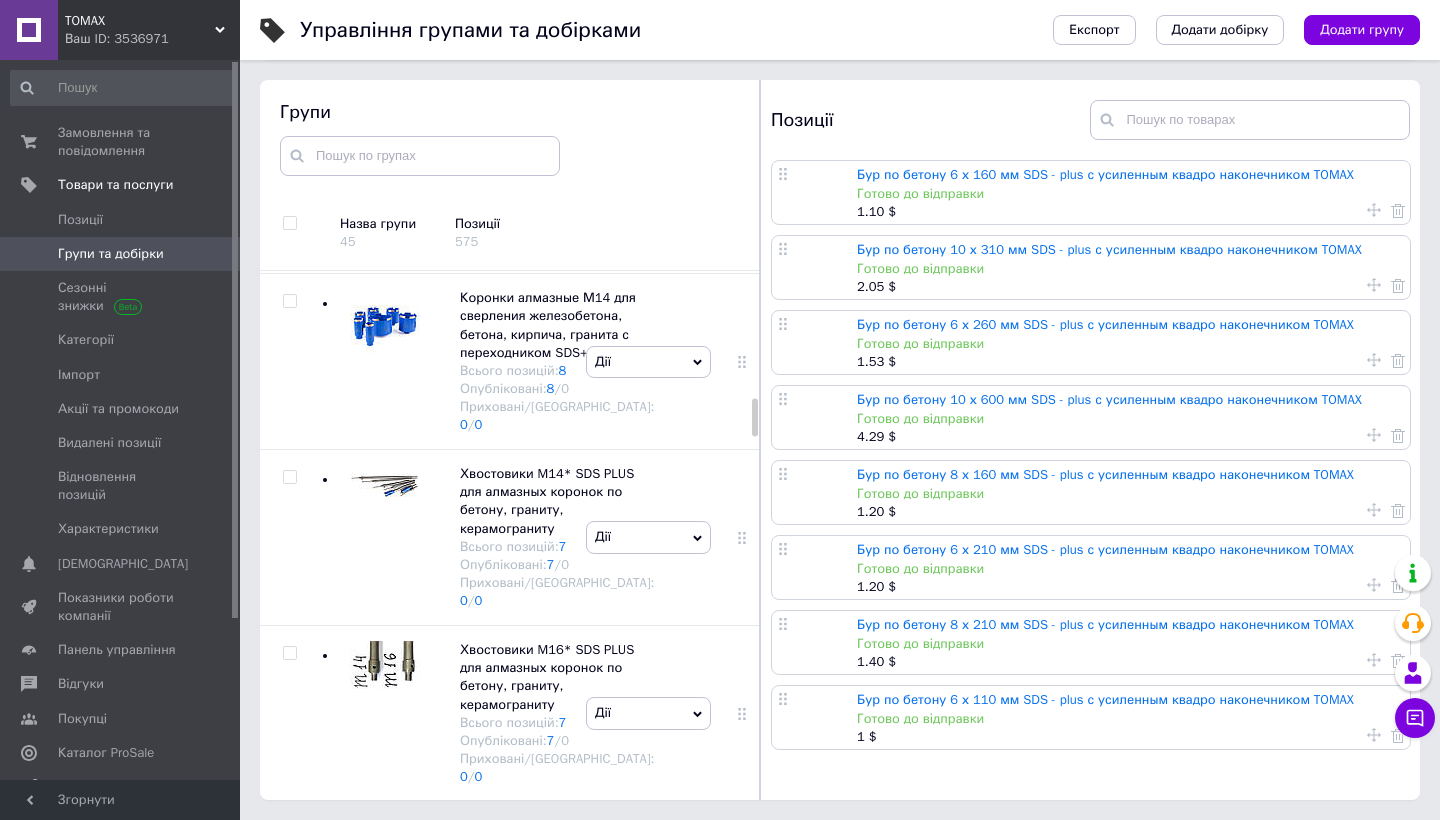 scroll, scrollTop: 1797, scrollLeft: 0, axis: vertical 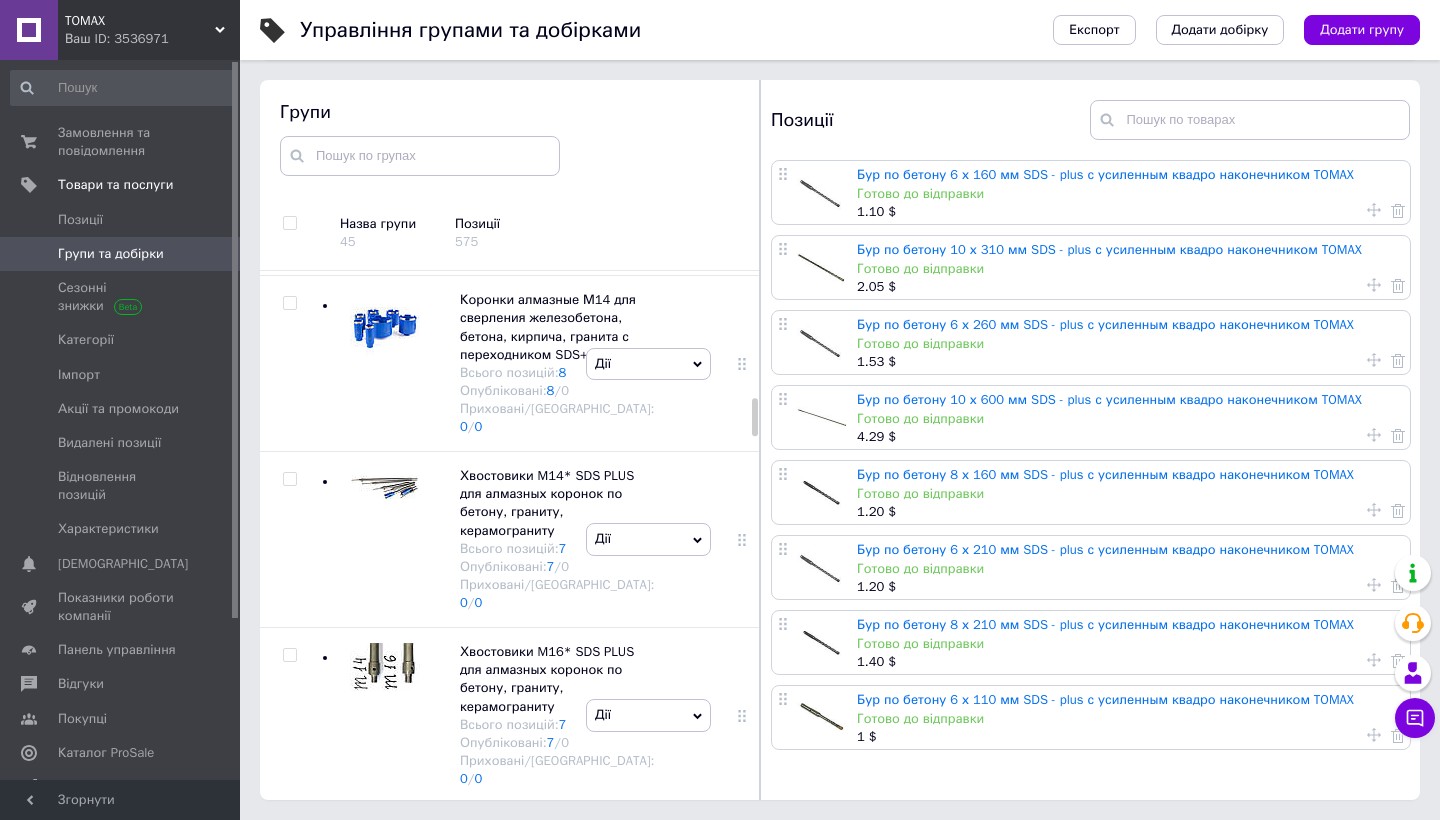 click at bounding box center (385, -120) 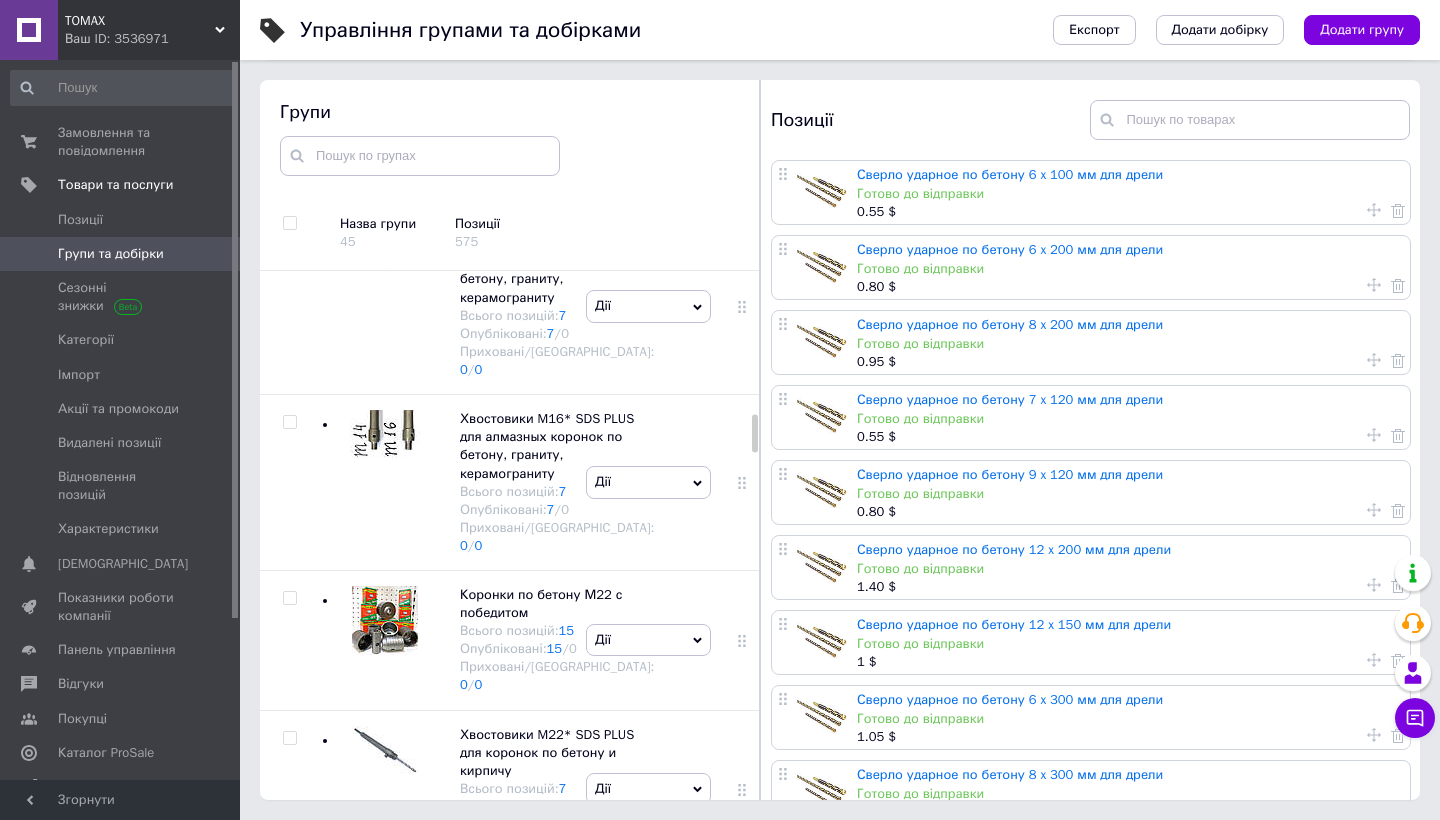 scroll, scrollTop: 2031, scrollLeft: 0, axis: vertical 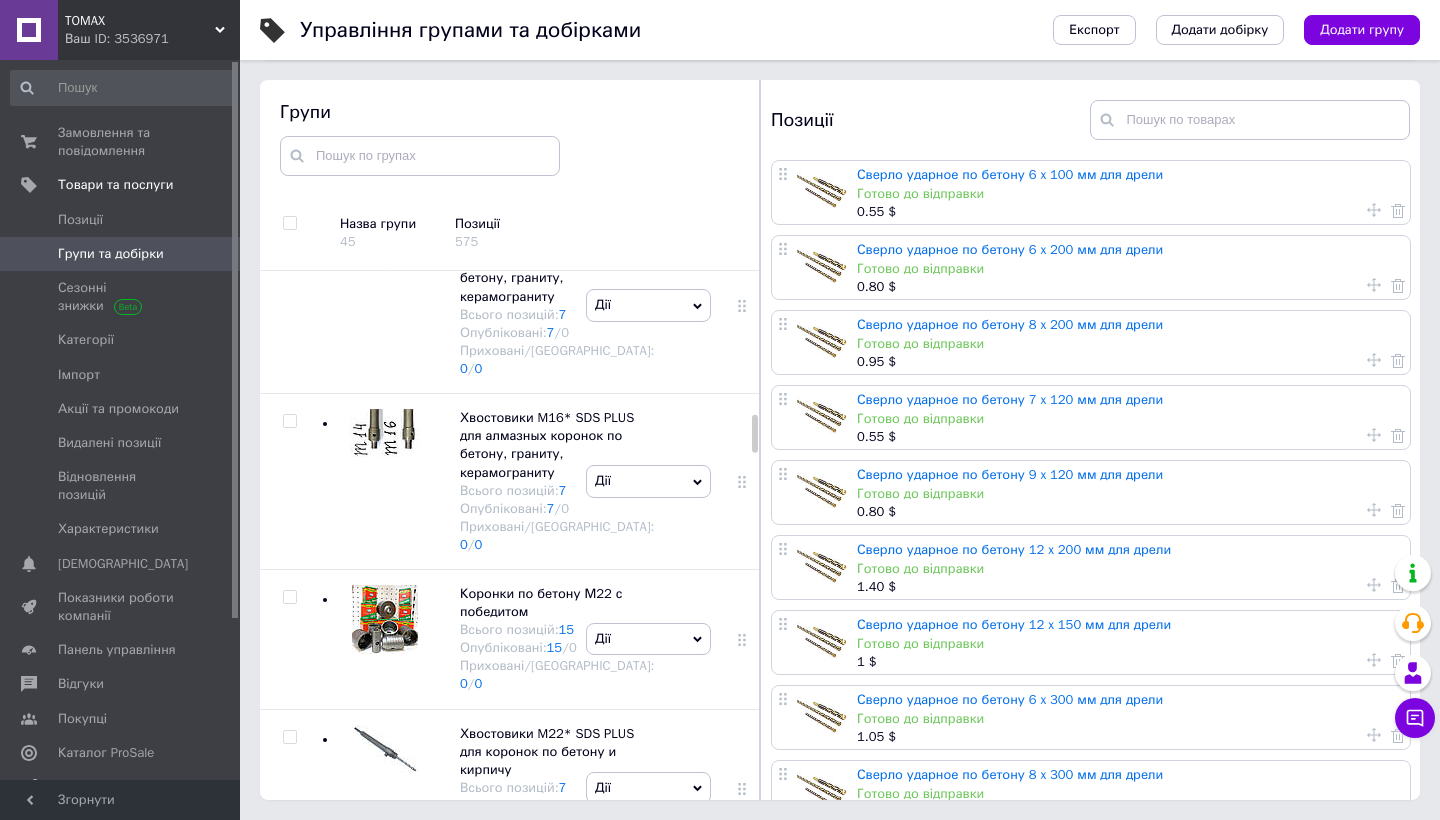 click at bounding box center [385, -210] 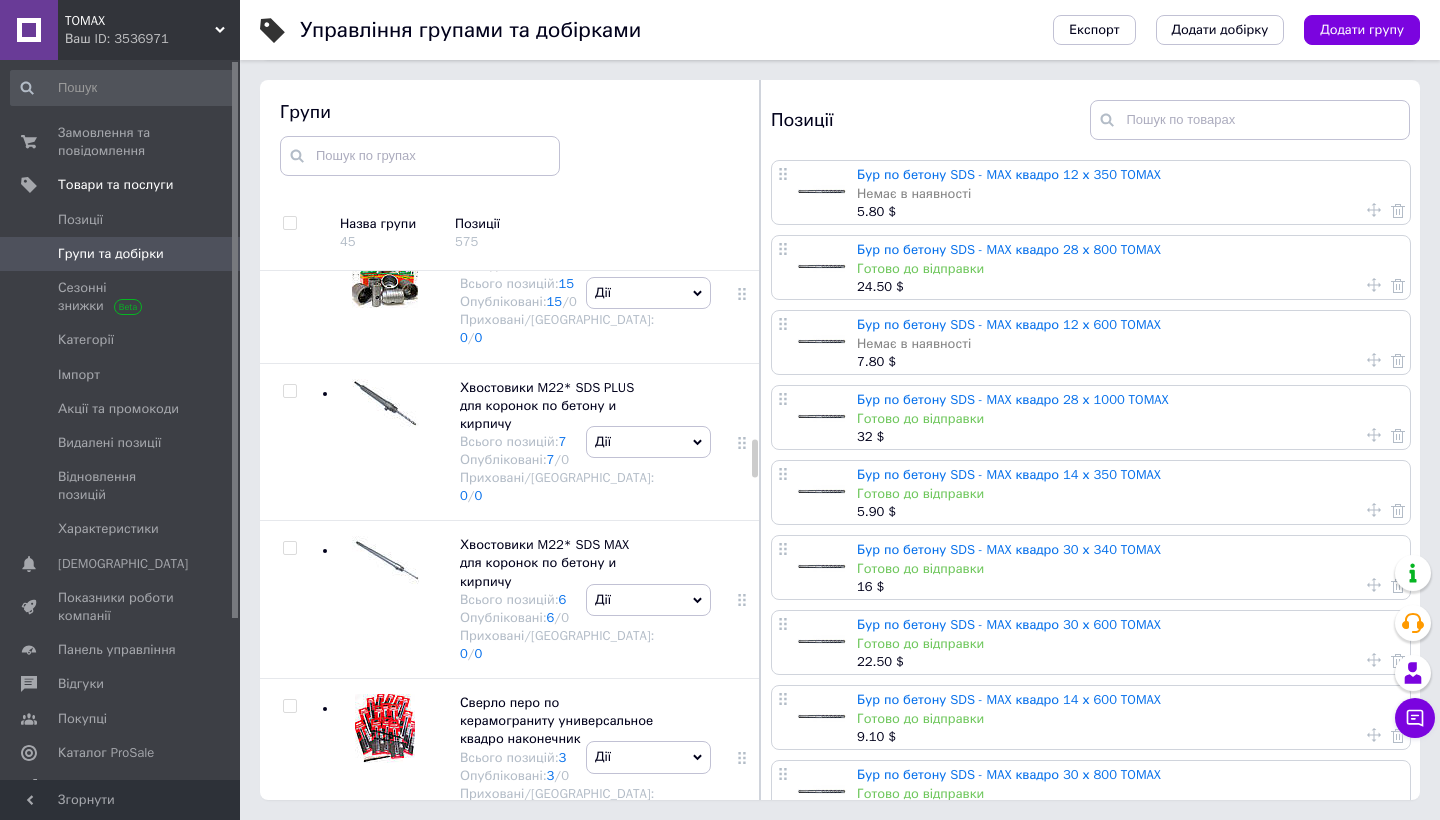 scroll, scrollTop: 2395, scrollLeft: 0, axis: vertical 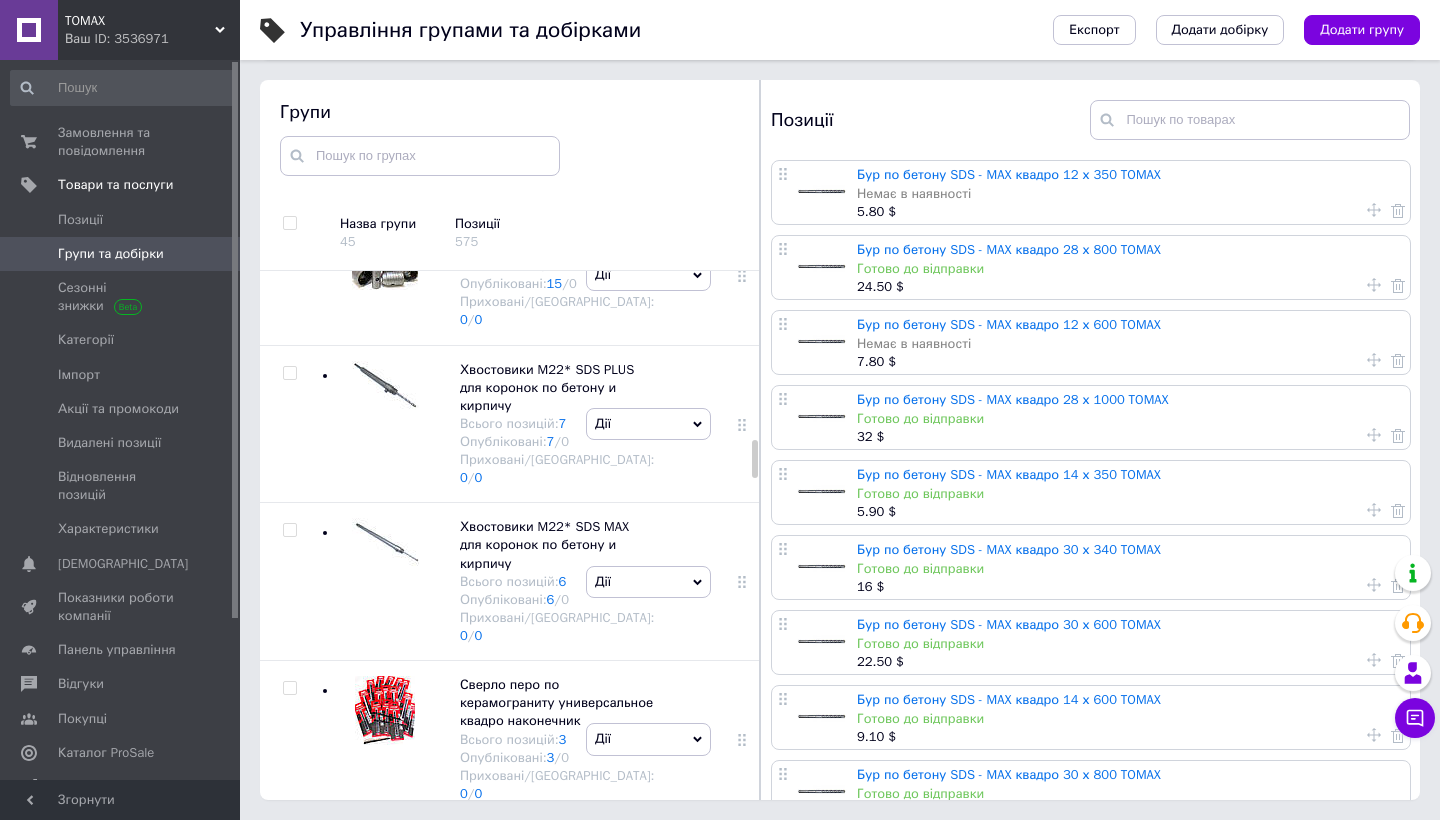 click at bounding box center (380, -402) 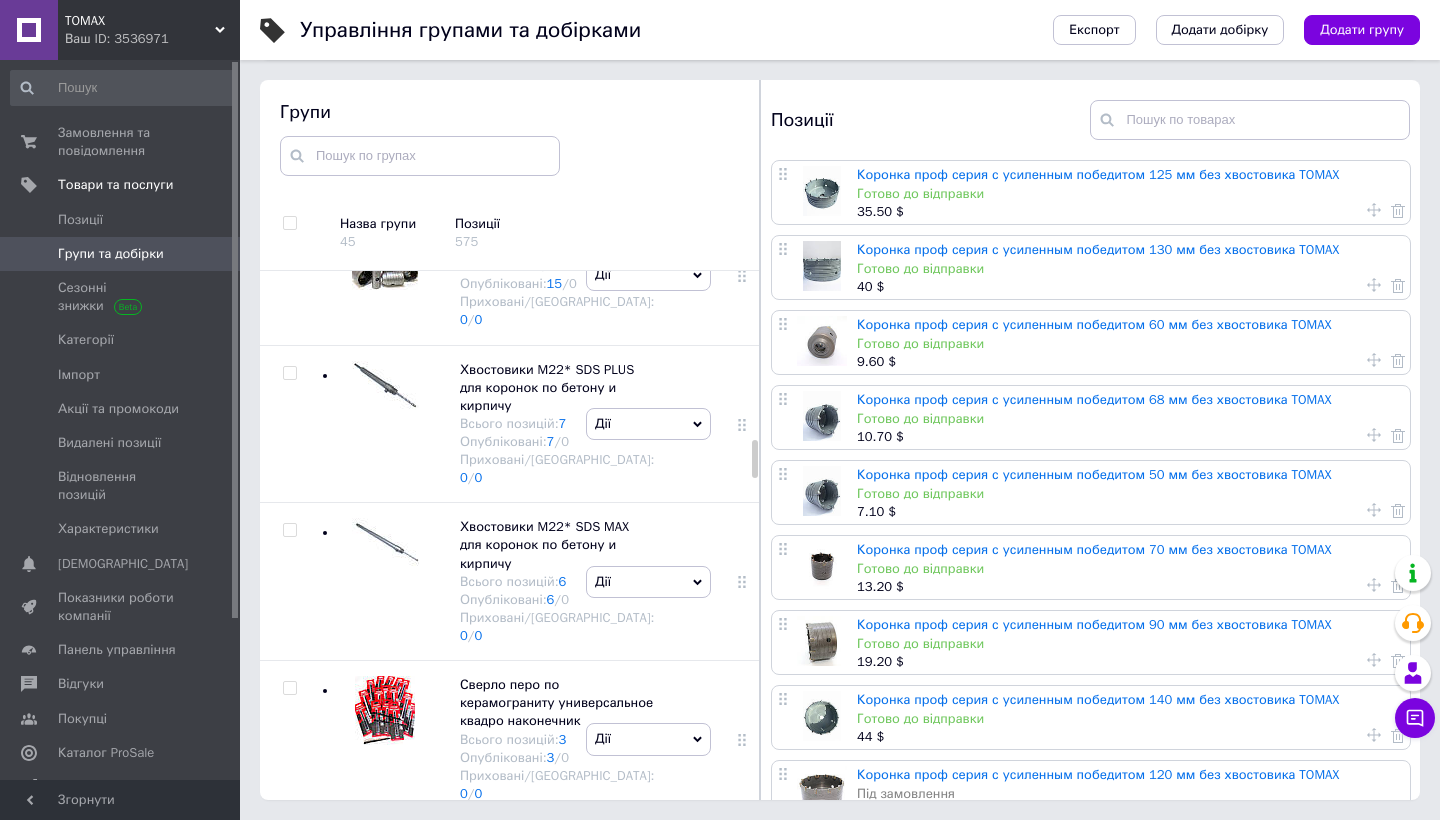 click at bounding box center [380, -550] 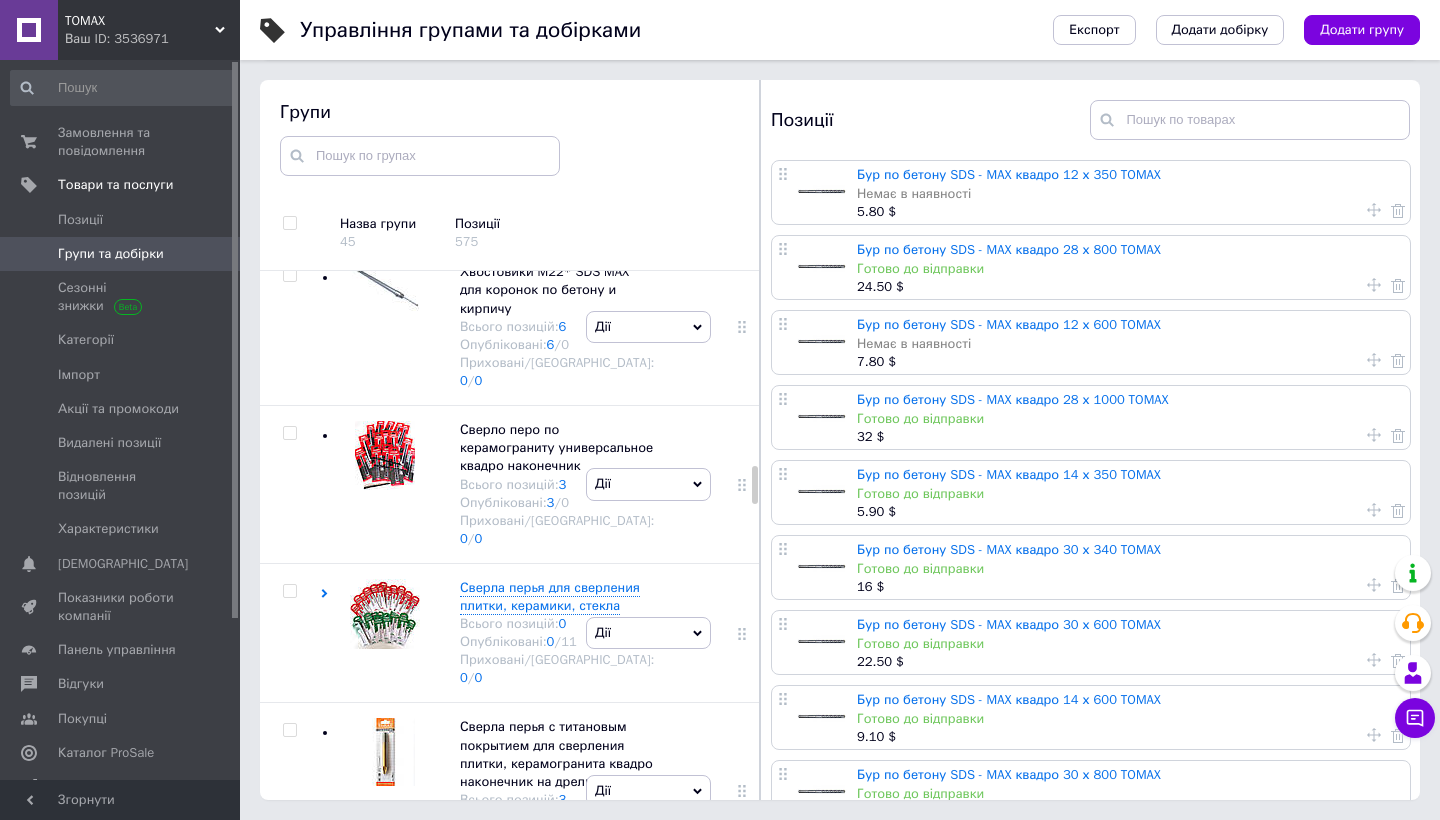 scroll, scrollTop: 2768, scrollLeft: 0, axis: vertical 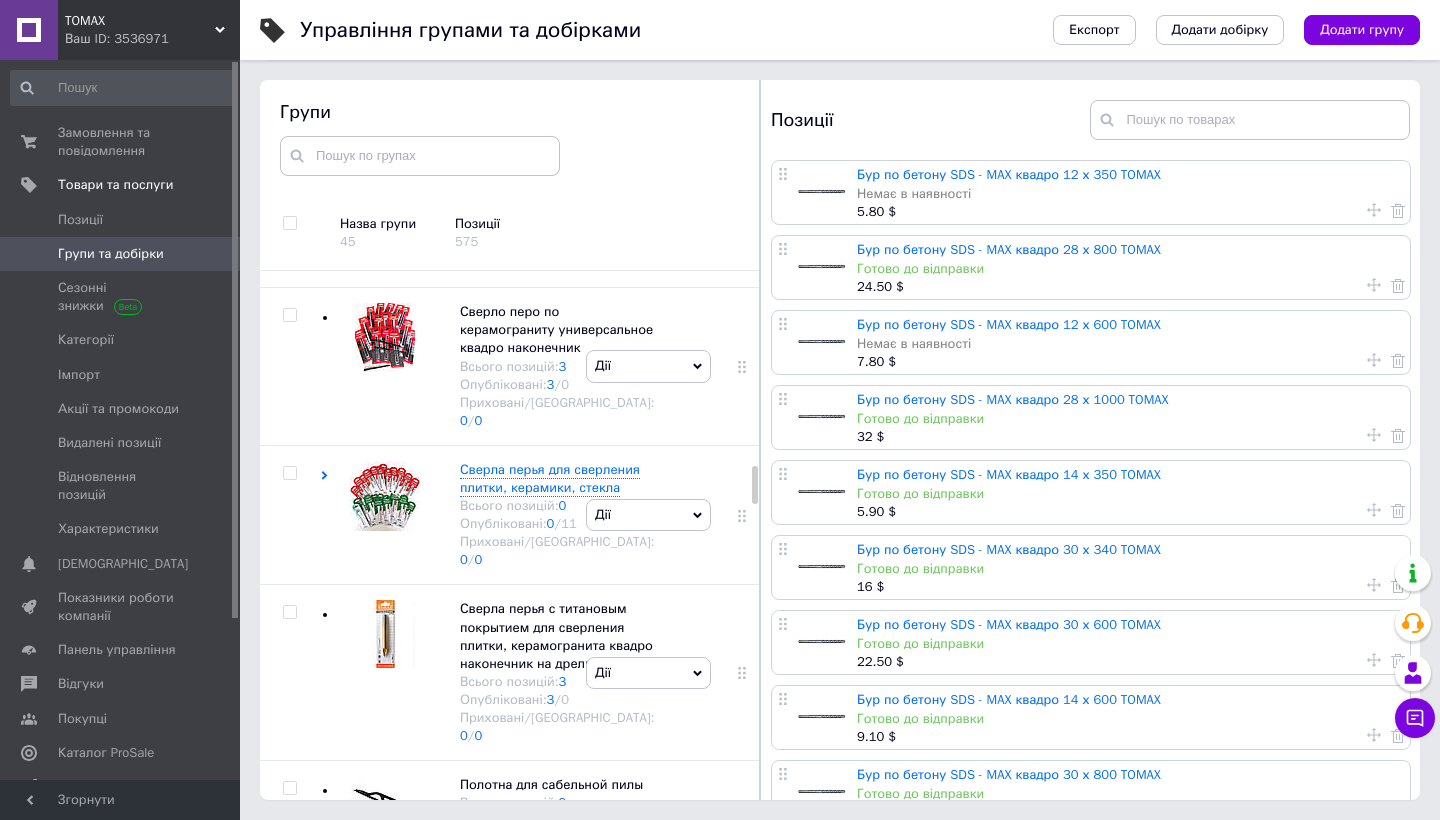 click at bounding box center (380, -608) 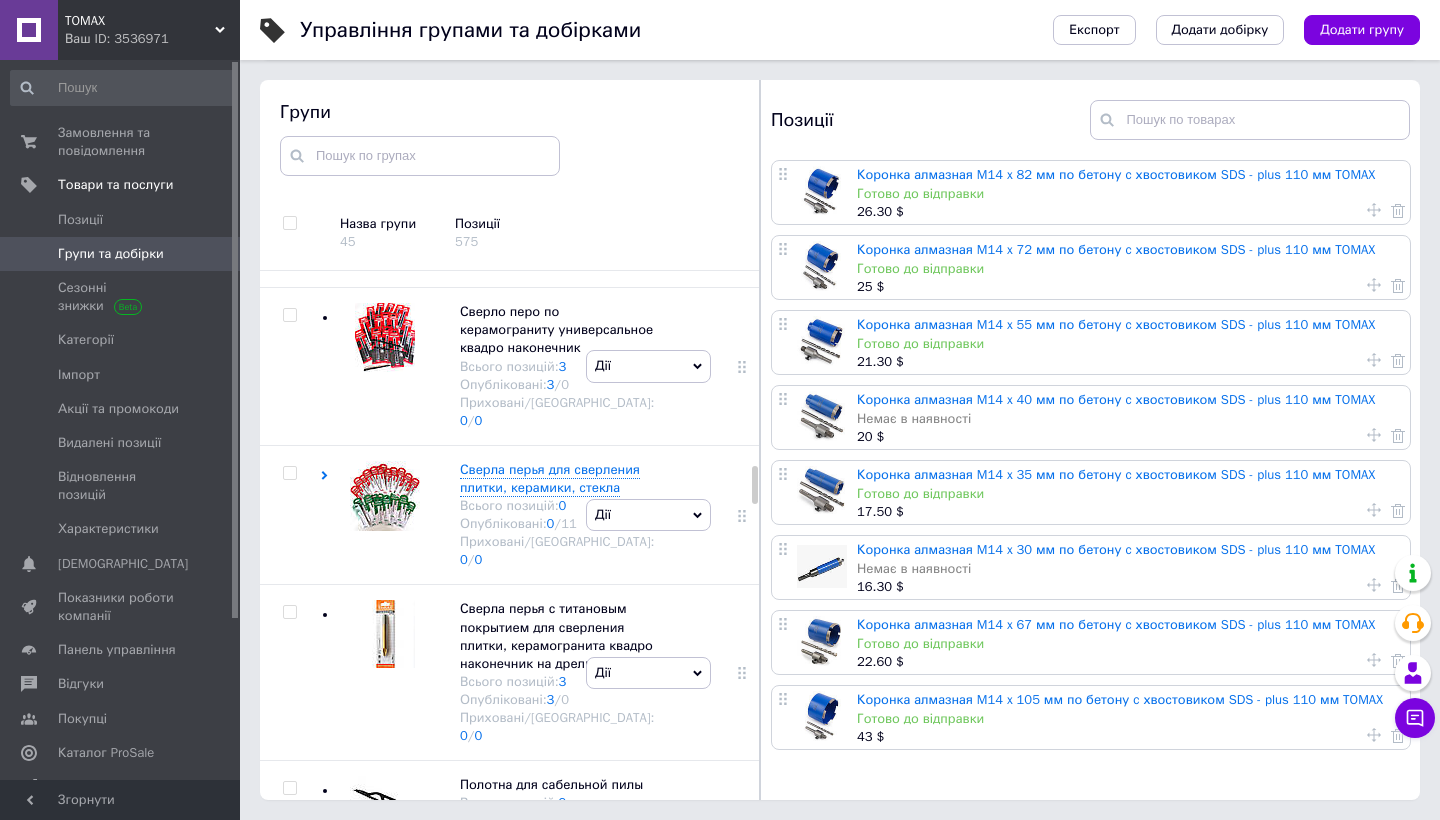 click at bounding box center (380, -432) 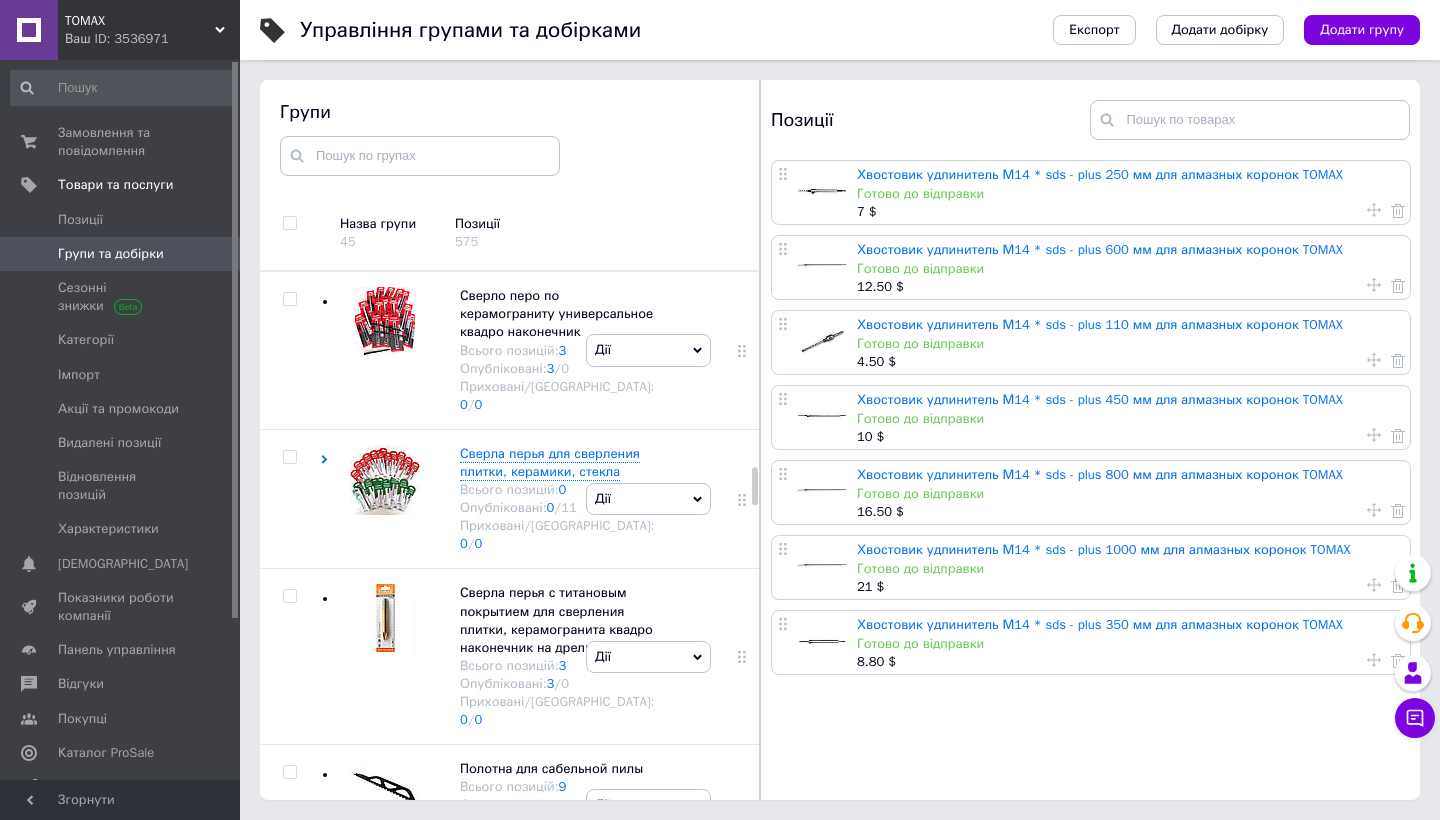 scroll, scrollTop: 2786, scrollLeft: 0, axis: vertical 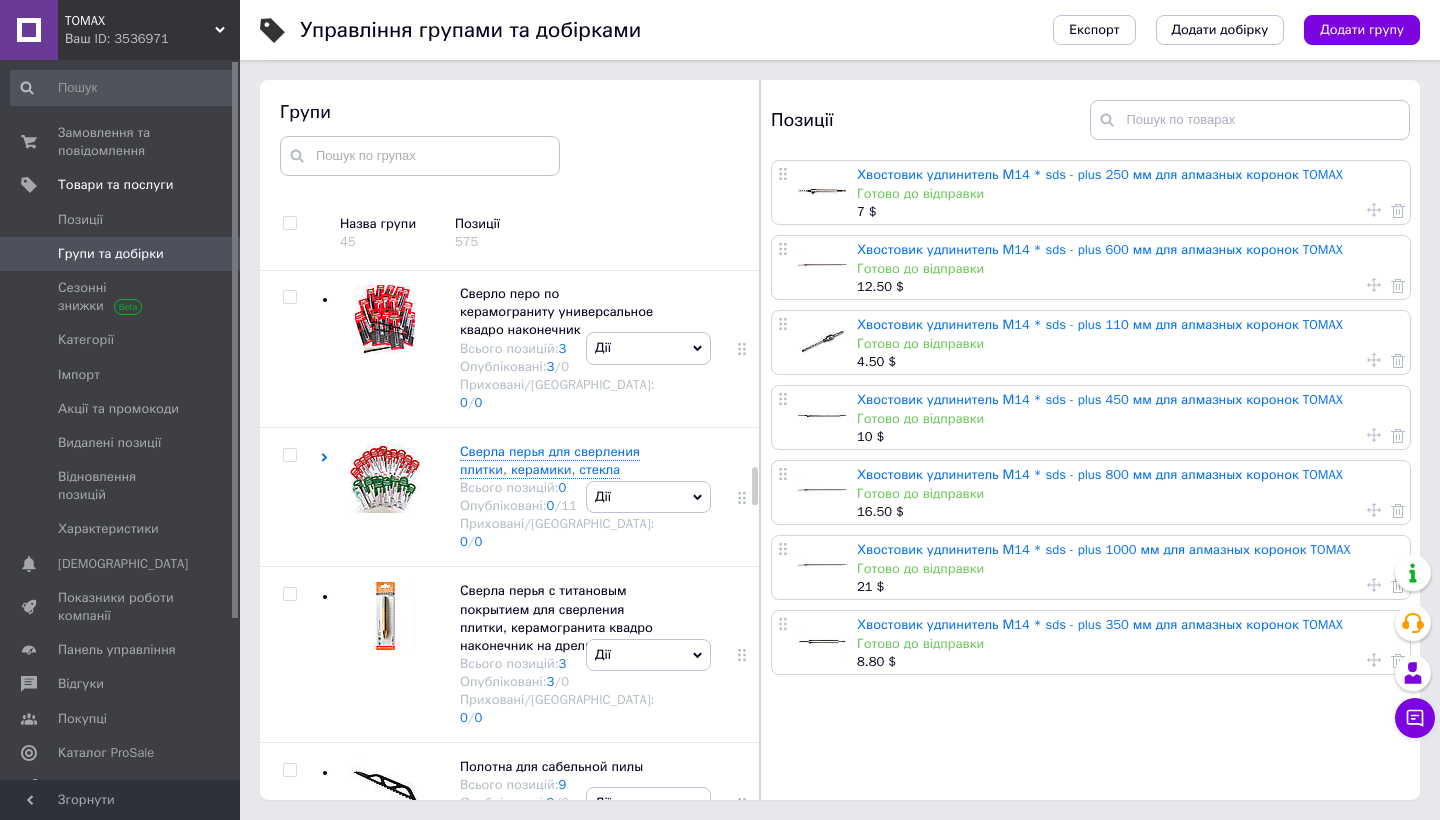 click at bounding box center (380, -450) 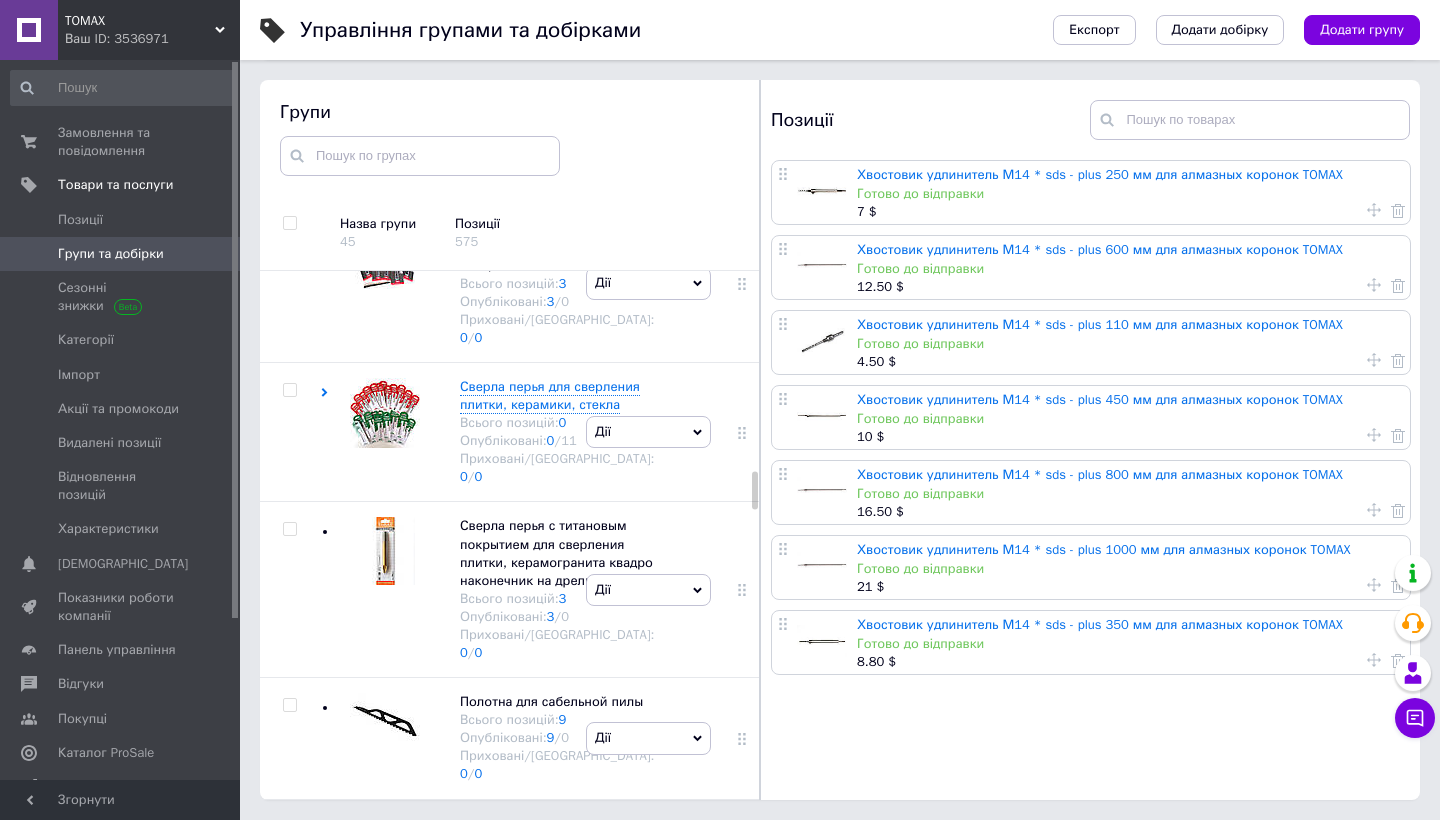scroll, scrollTop: 2853, scrollLeft: 0, axis: vertical 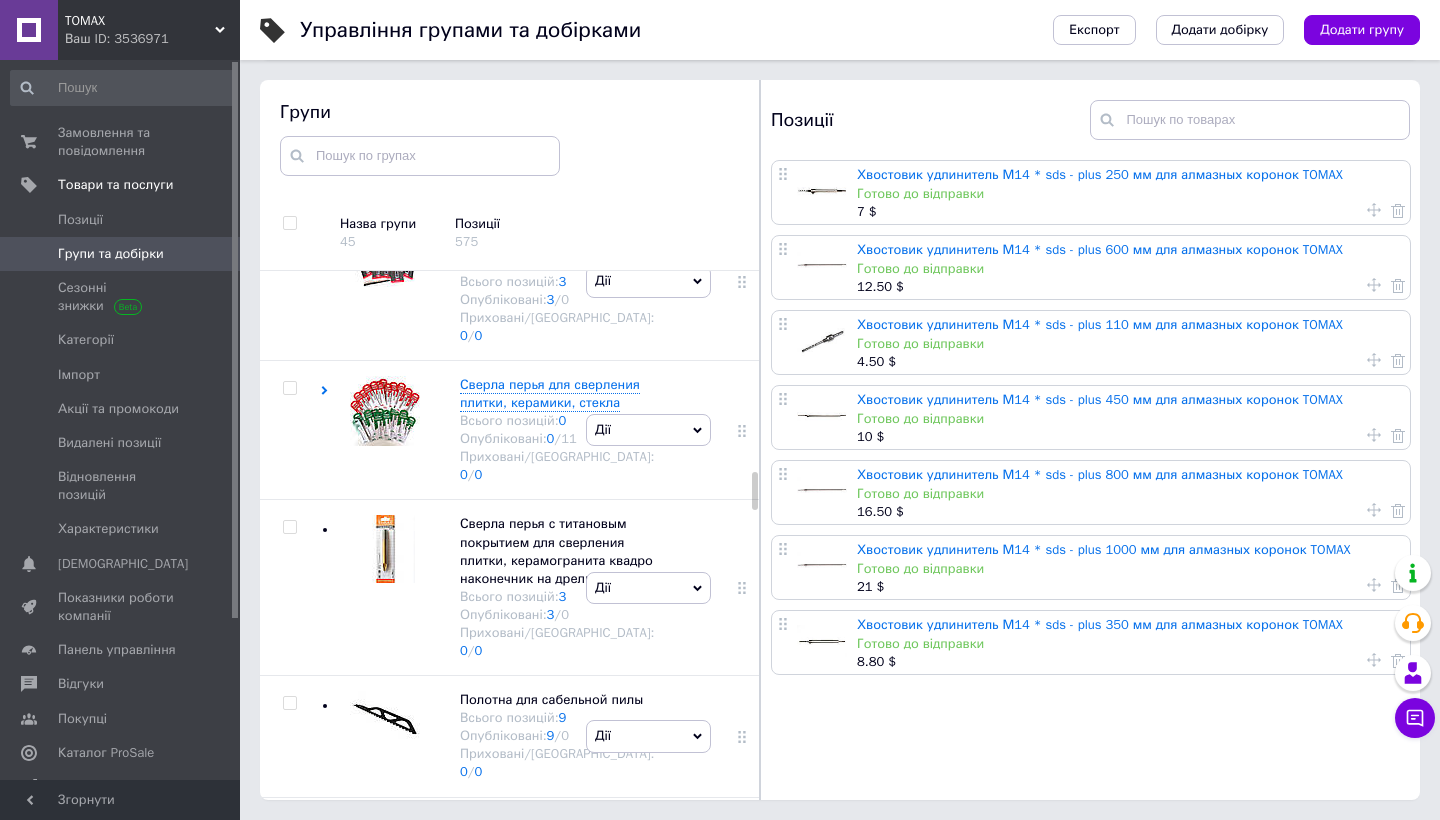 click at bounding box center [380, -693] 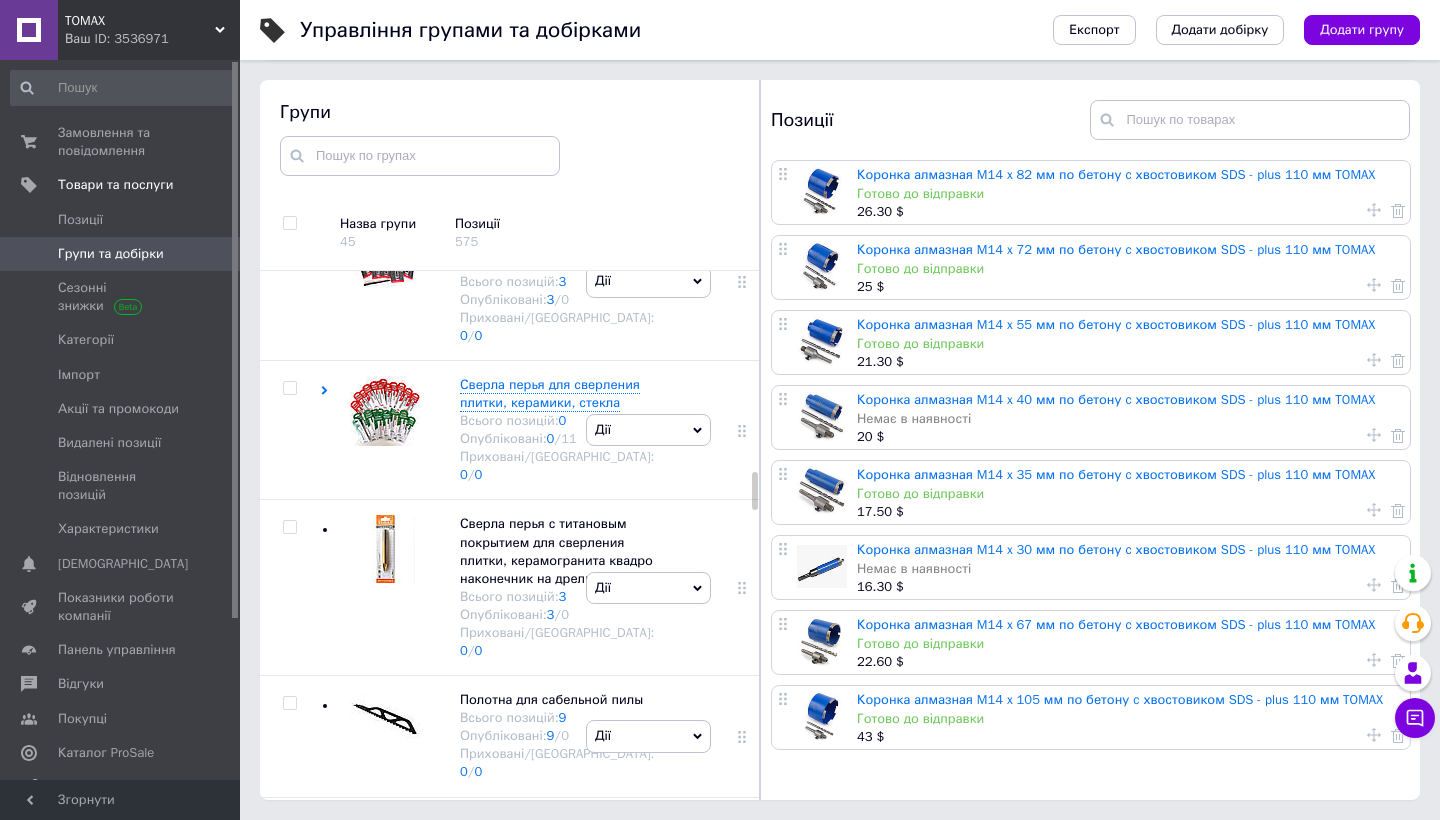 click on "Хвостовики M16* SDS PLUS для алмазных коронок по бетону, граниту, керамограниту" at bounding box center [547, -377] 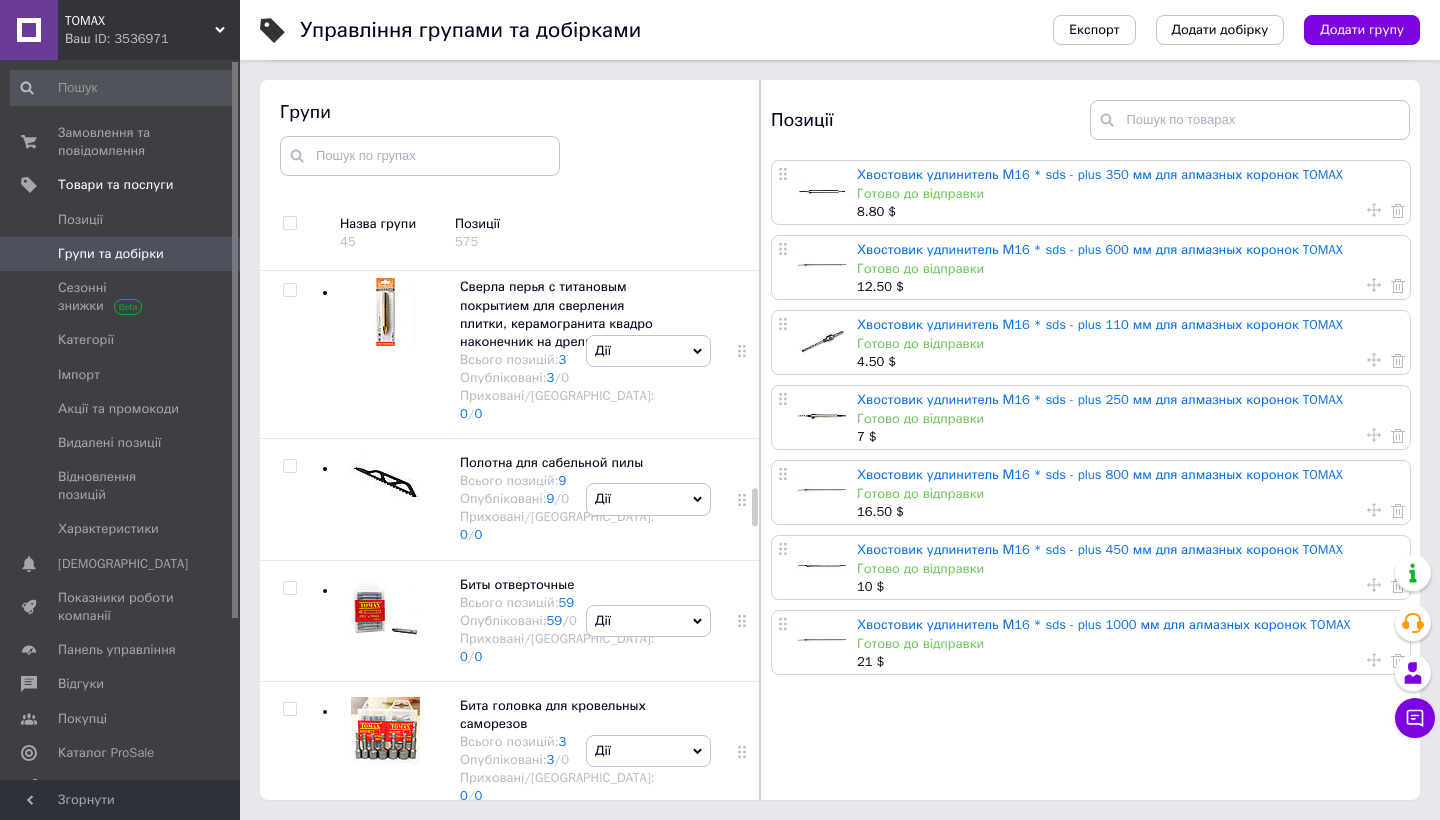scroll, scrollTop: 3092, scrollLeft: 0, axis: vertical 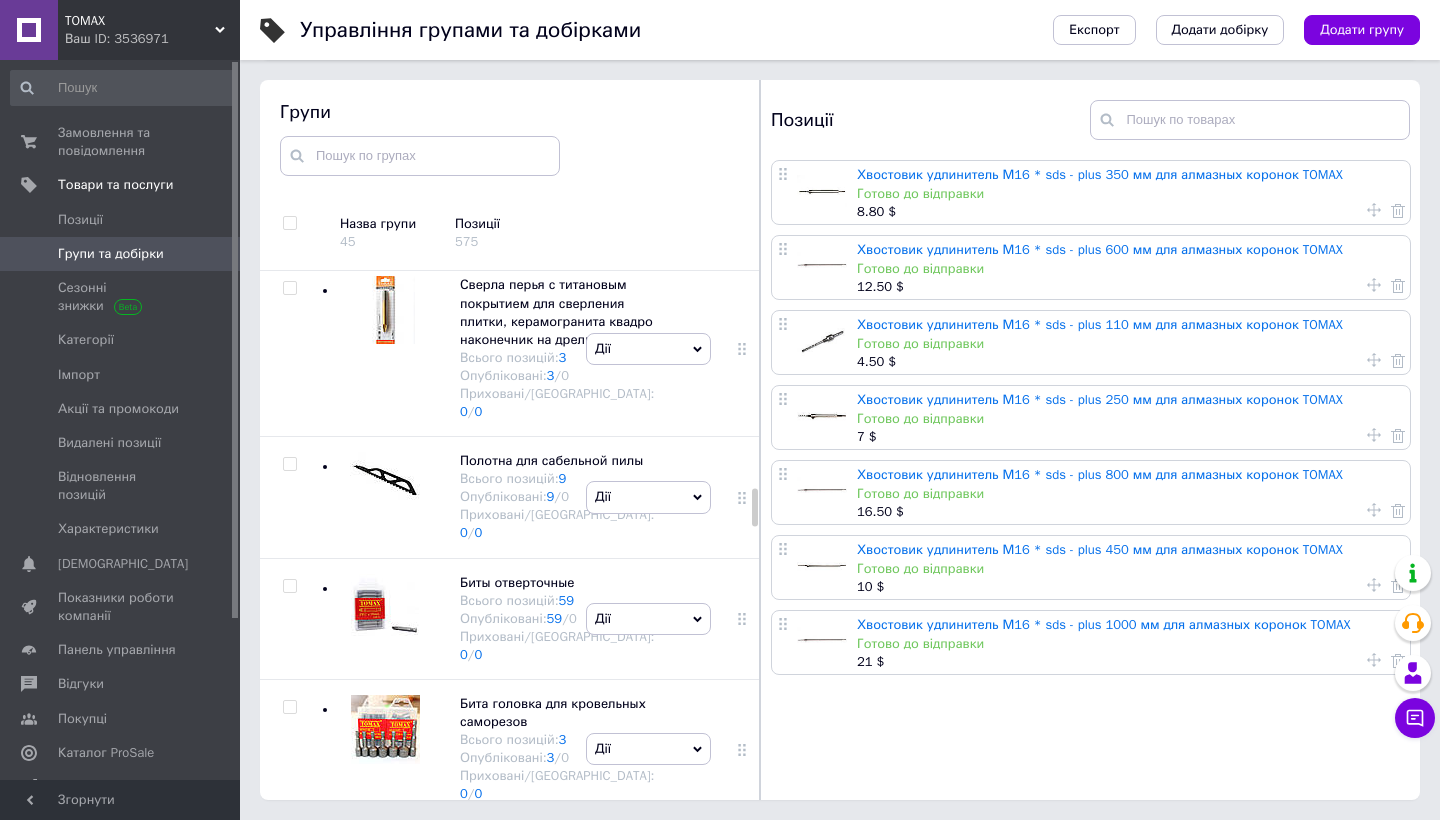 click on "Коронки по бетону М22 с победитом Всього позицій:  15 Опубліковані:  15  /  0 Приховані/Видалені:  0  /  0" at bounding box center [547, -422] 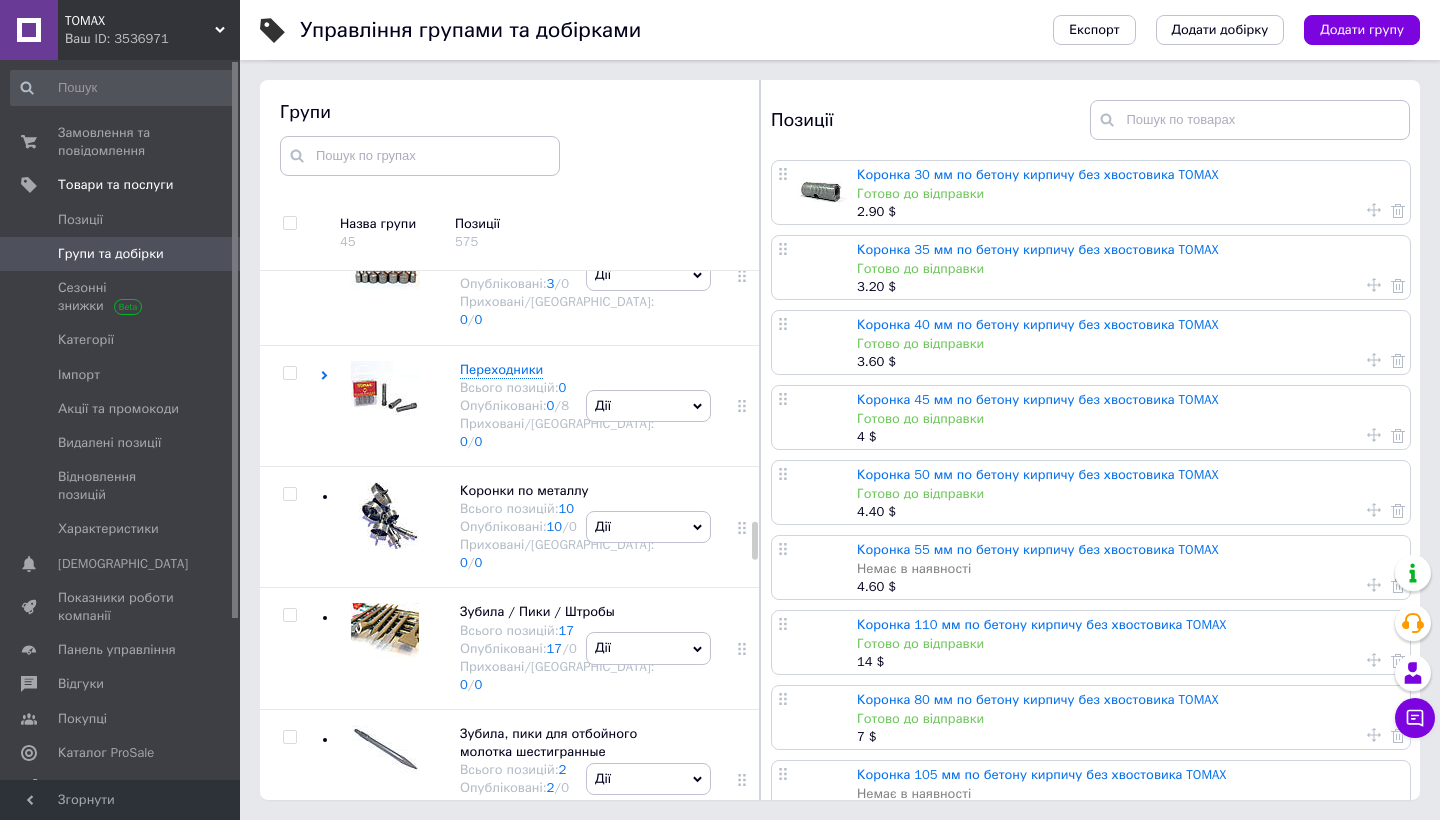 scroll, scrollTop: 3567, scrollLeft: 0, axis: vertical 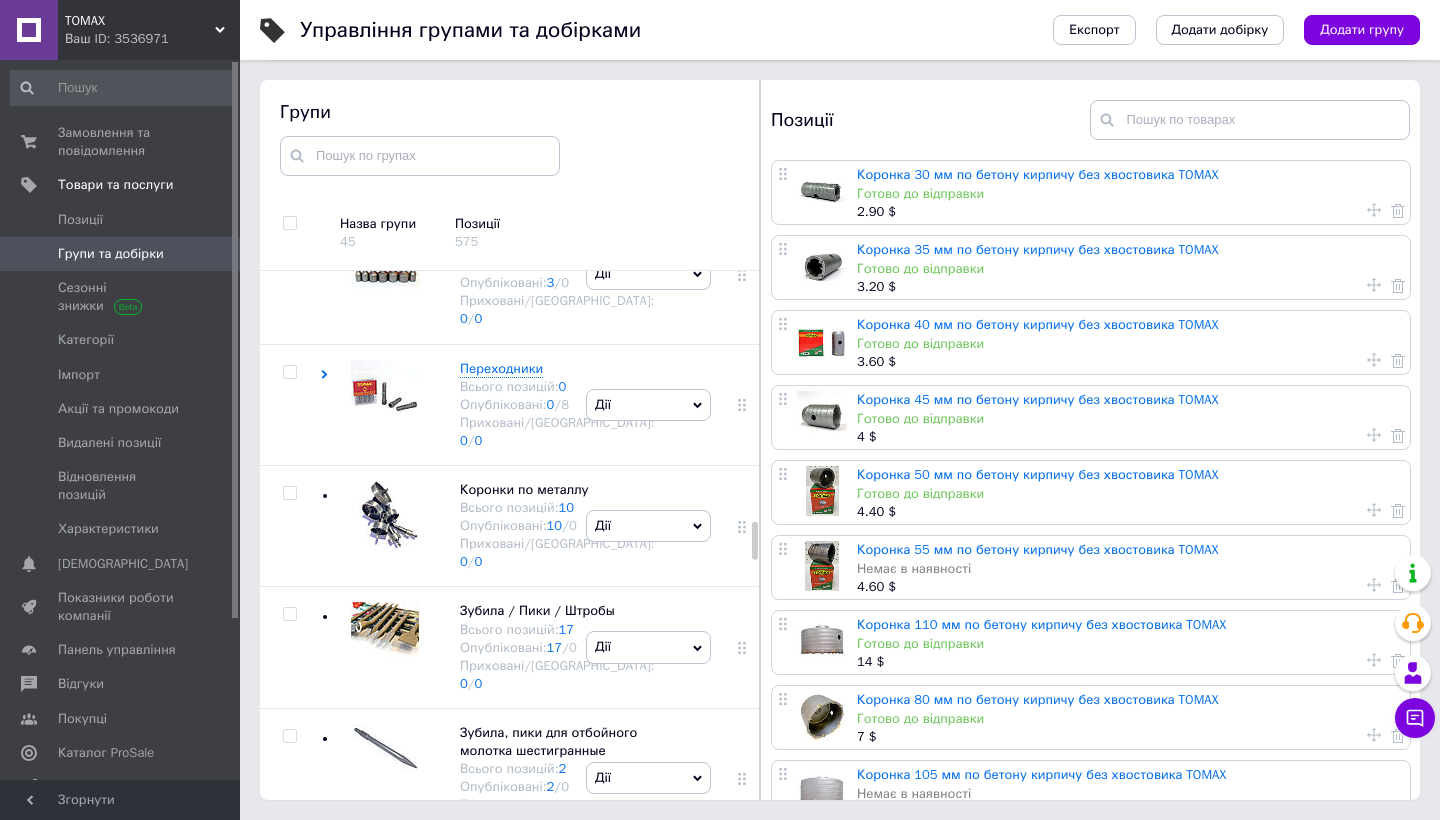 click on "Хвостовики M22* SDS PLUS для коронок по бетону и кирпичу Всього позицій:  7 Опубліковані:  7  /  0 Приховані/Видалені:  0  /  0" at bounding box center [450, -748] 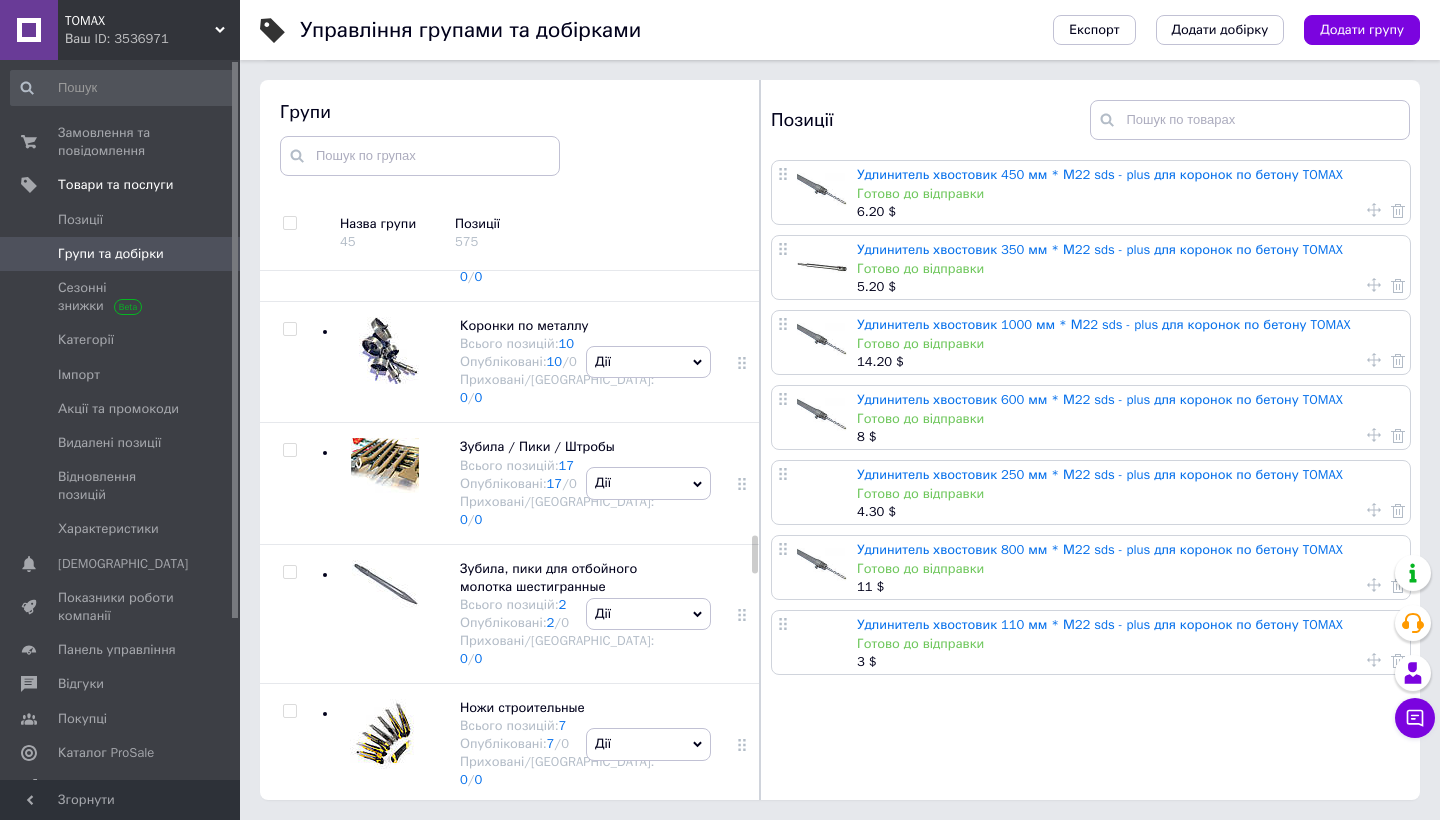 scroll, scrollTop: 3771, scrollLeft: 0, axis: vertical 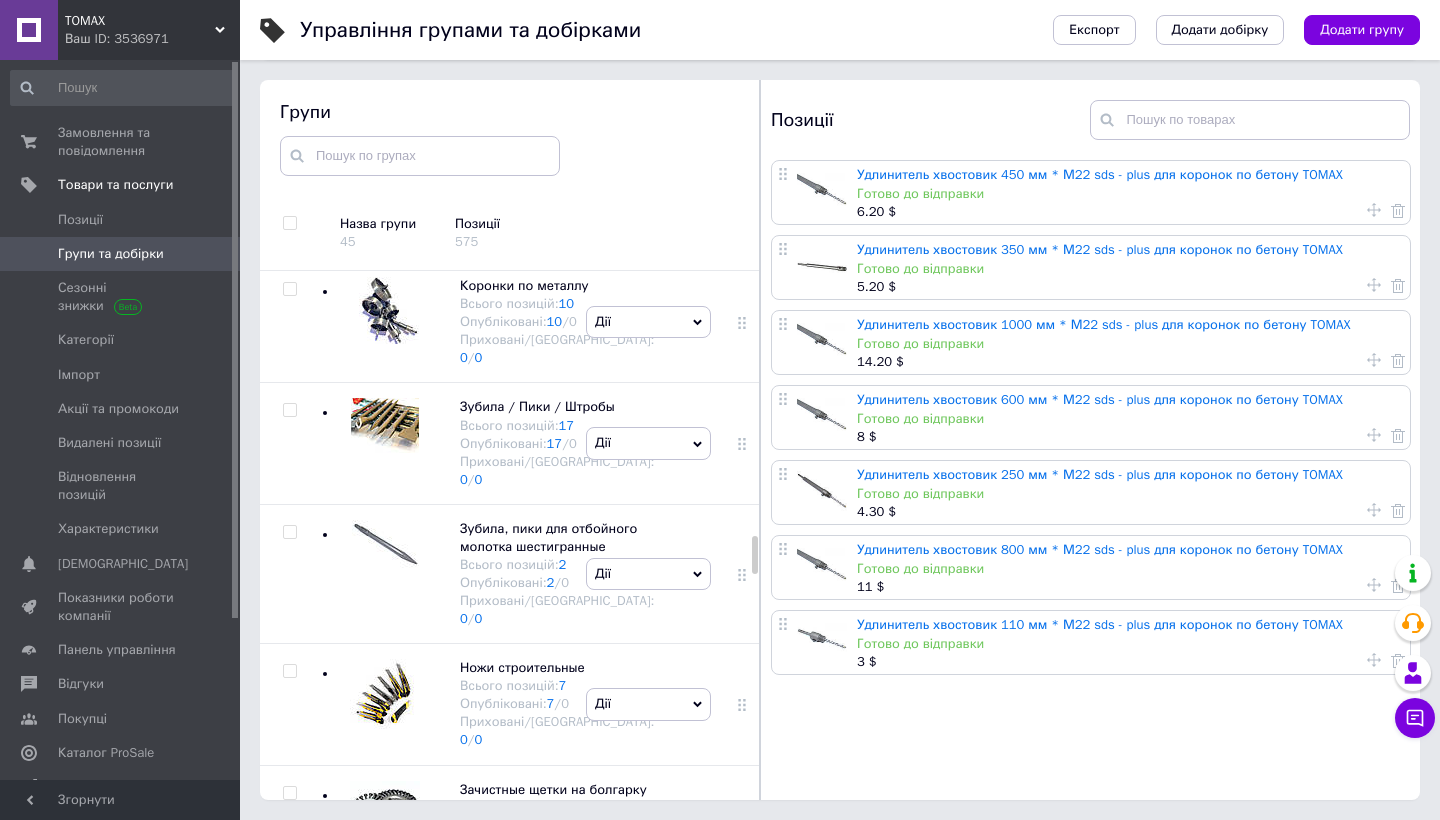 click at bounding box center [380, -795] 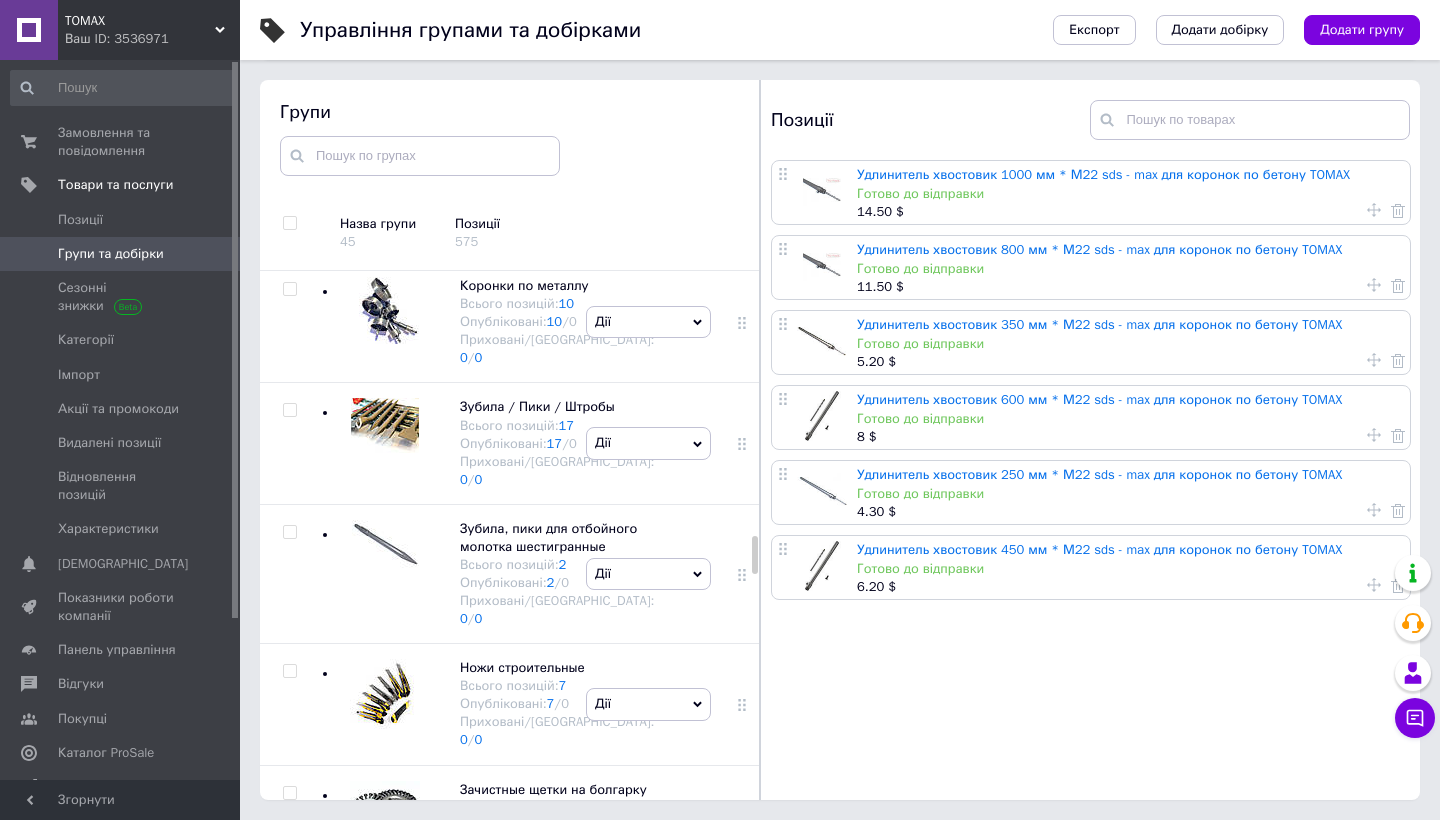 click at bounding box center [385, -666] 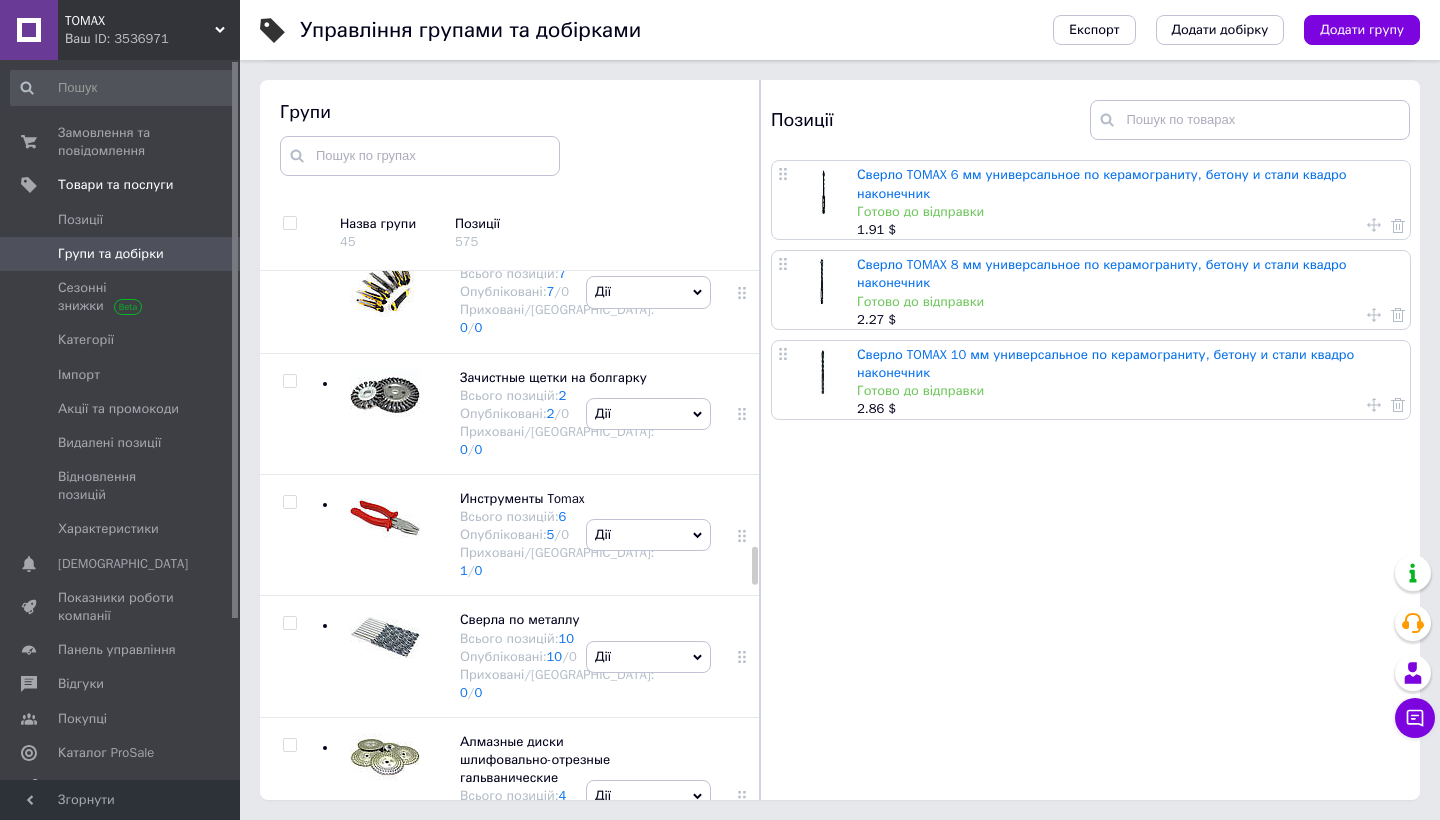 scroll, scrollTop: 4233, scrollLeft: 0, axis: vertical 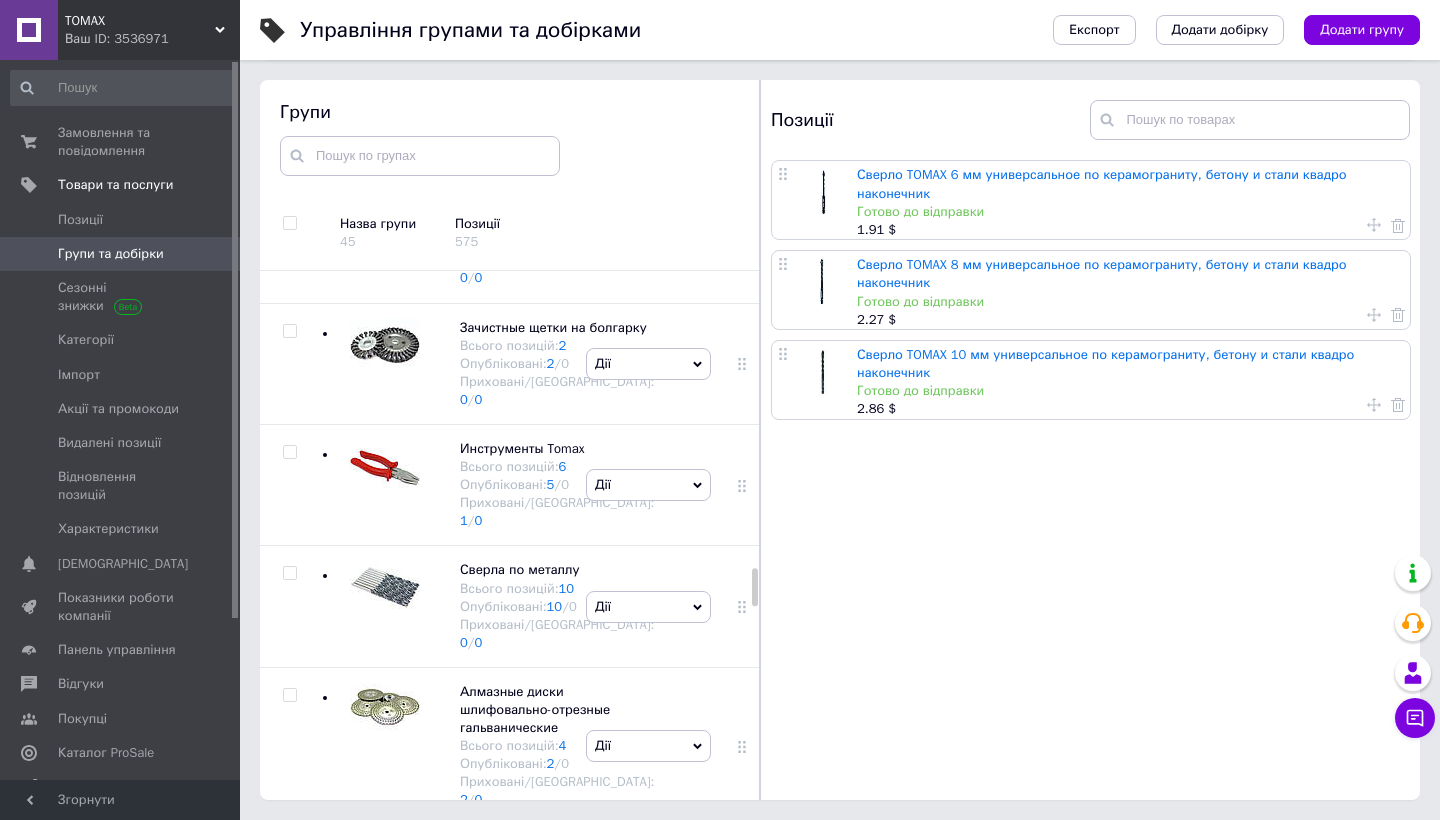 click at bounding box center [385, -967] 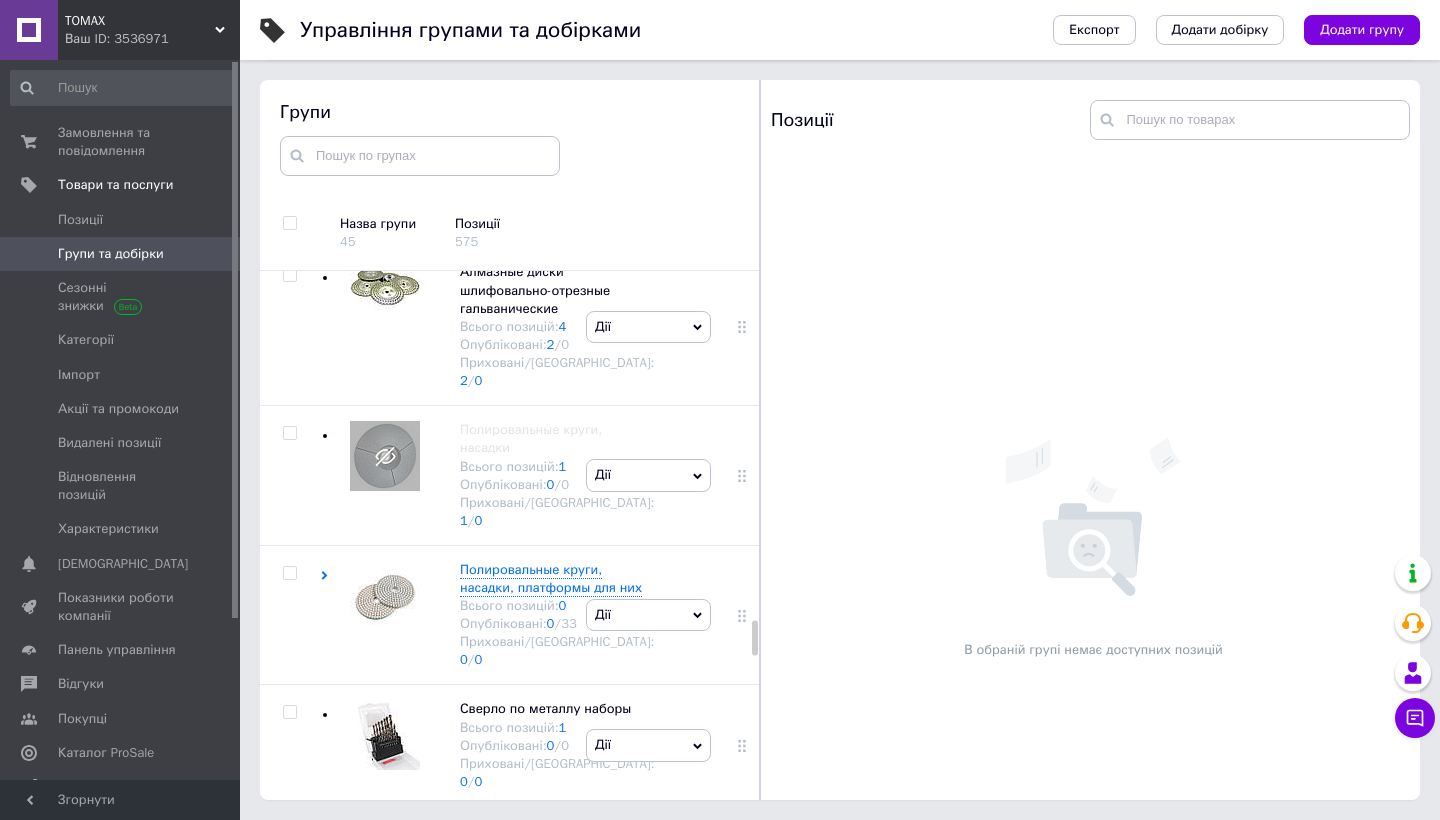 scroll, scrollTop: 5339, scrollLeft: 0, axis: vertical 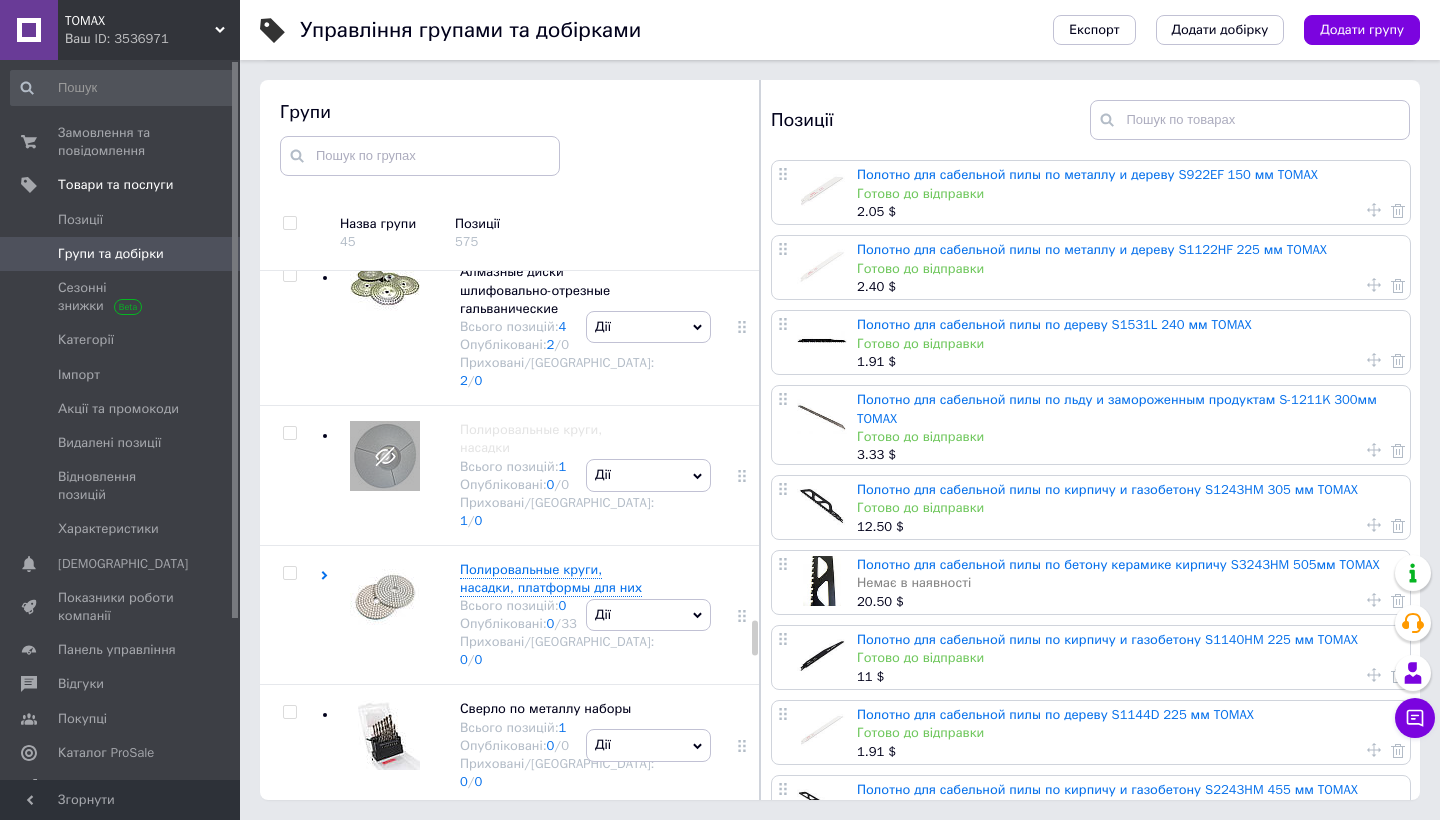 click at bounding box center (385, -950) 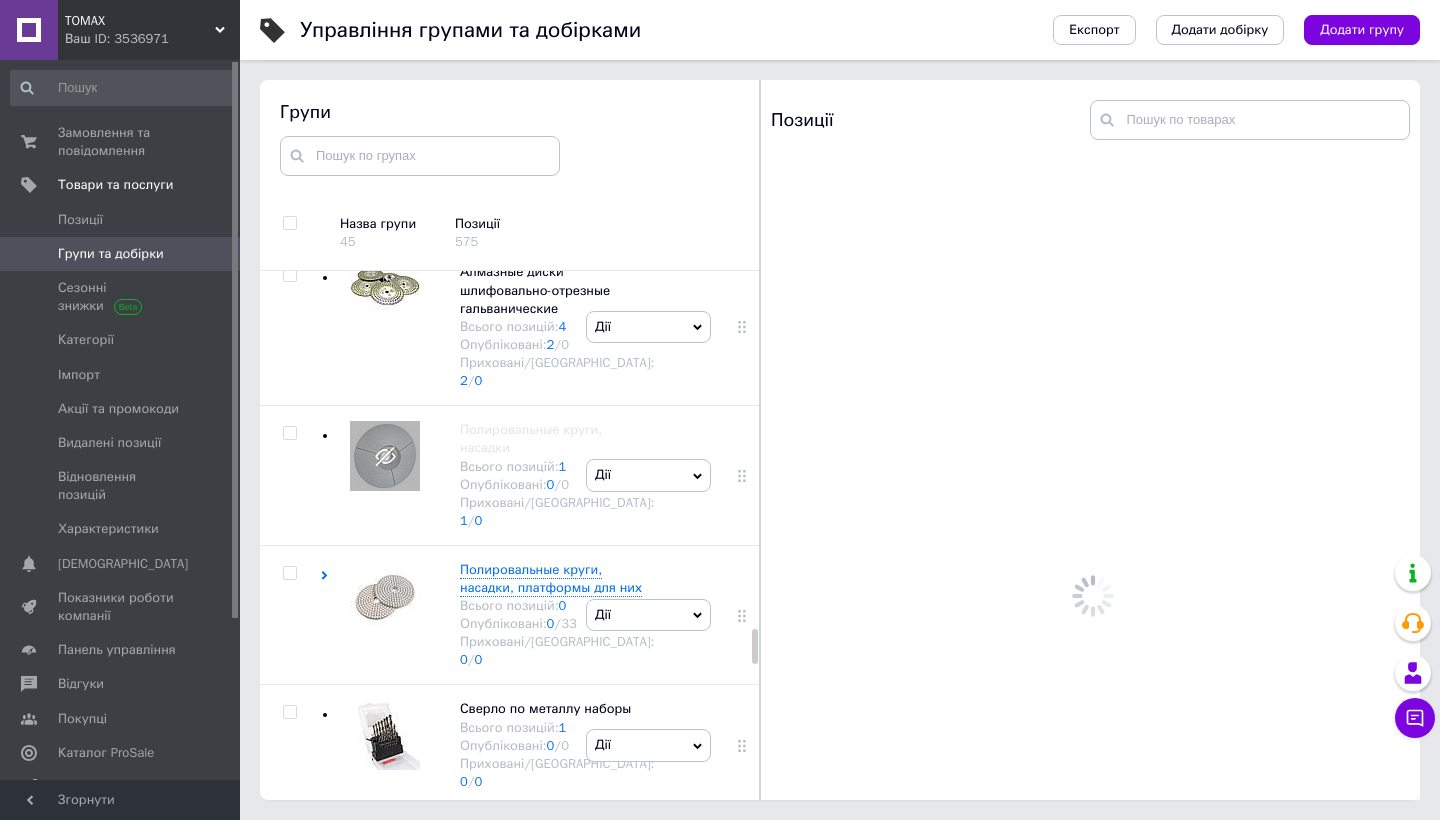scroll, scrollTop: 5518, scrollLeft: 0, axis: vertical 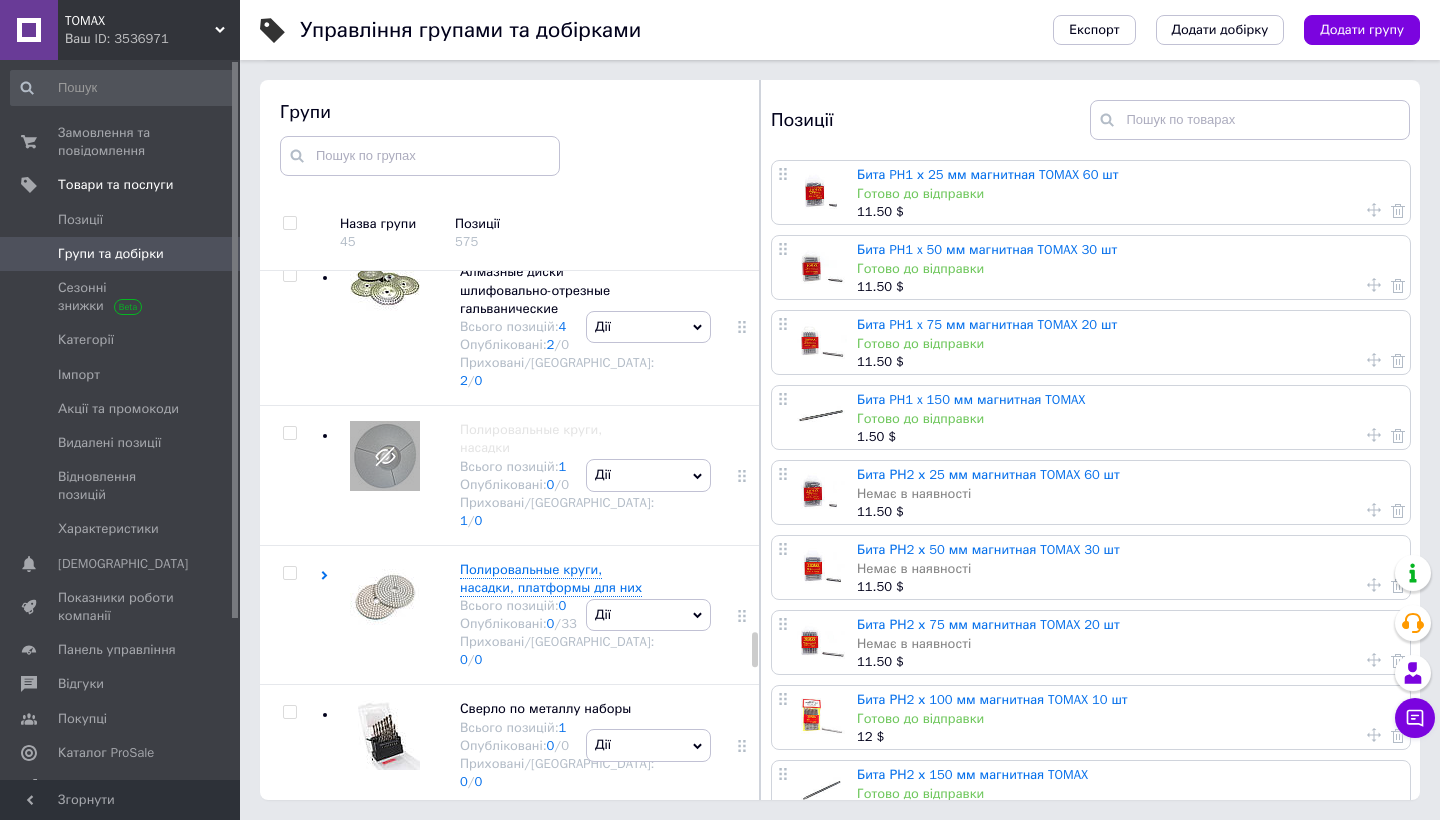 click at bounding box center (380, -811) 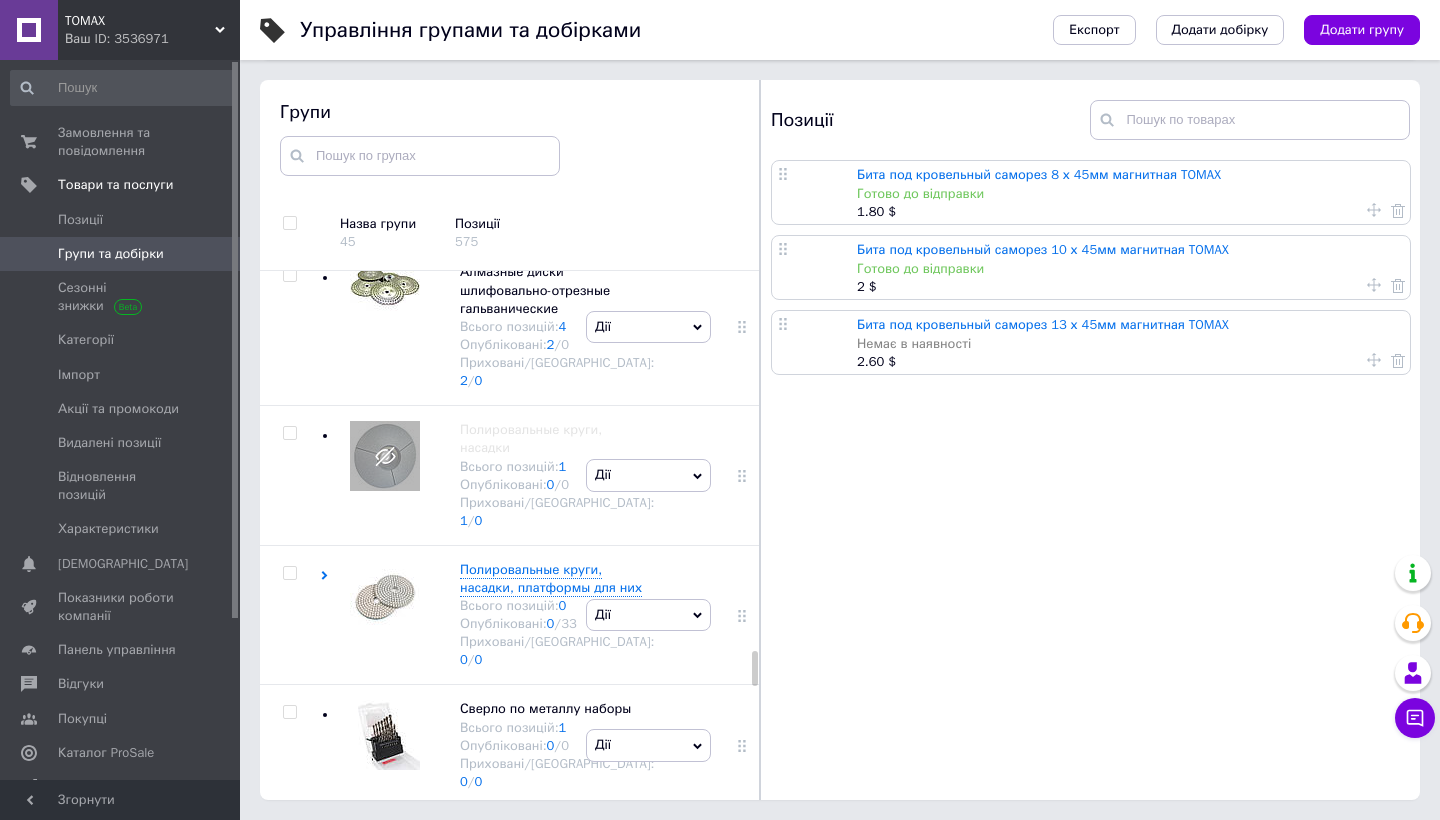 scroll, scrollTop: 5798, scrollLeft: 0, axis: vertical 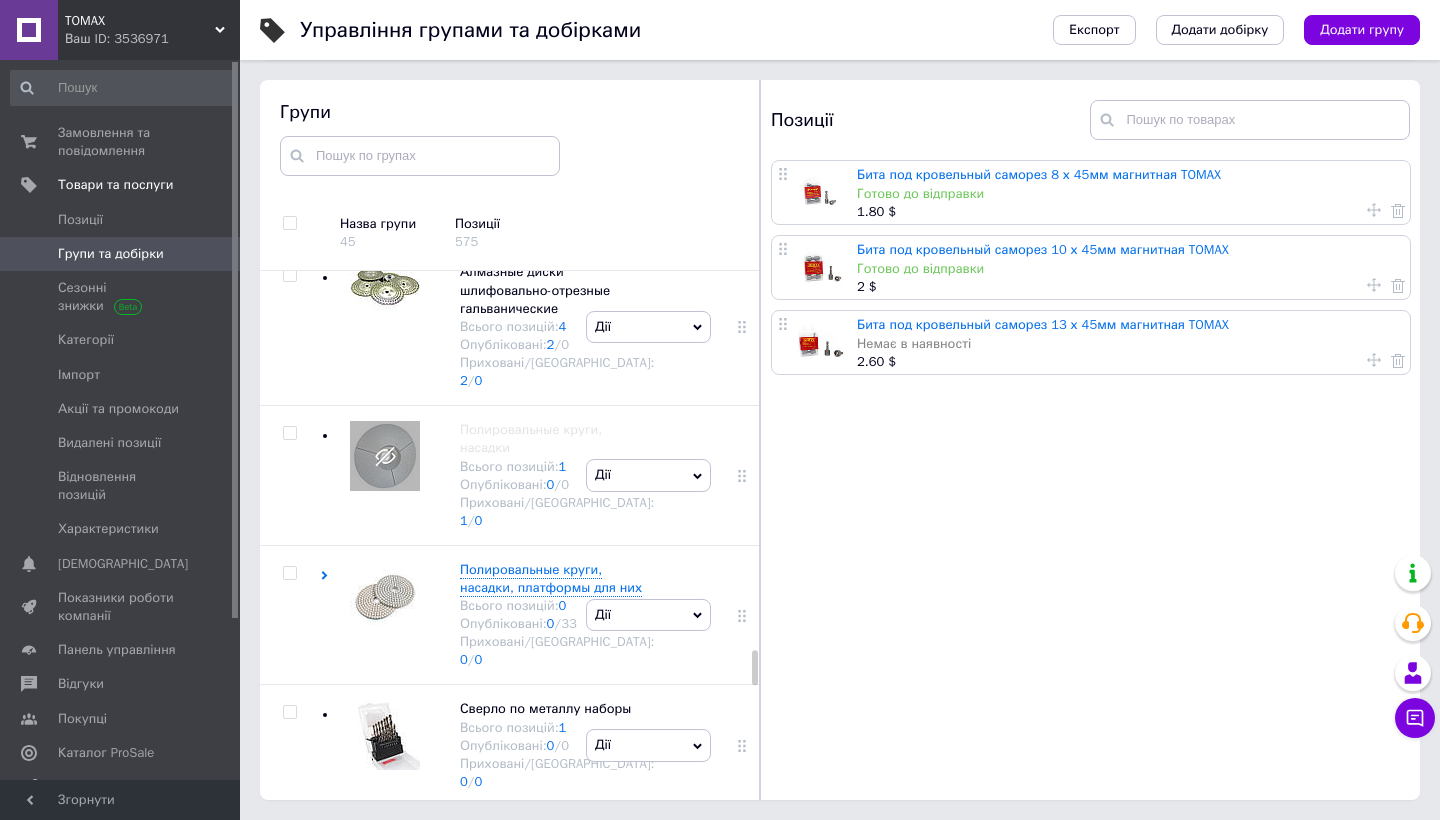 click at bounding box center (385, -571) 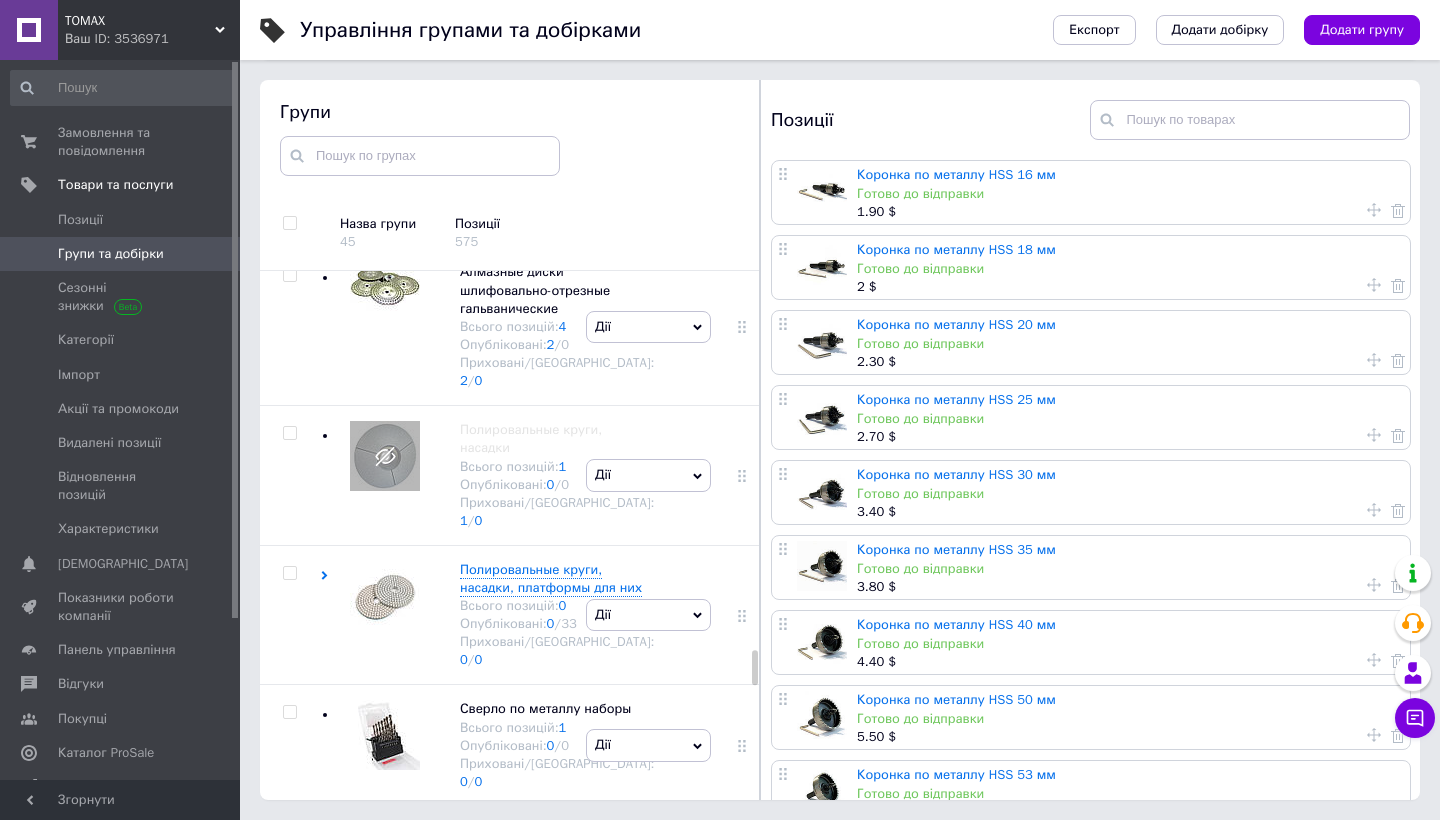 click at bounding box center (385, -689) 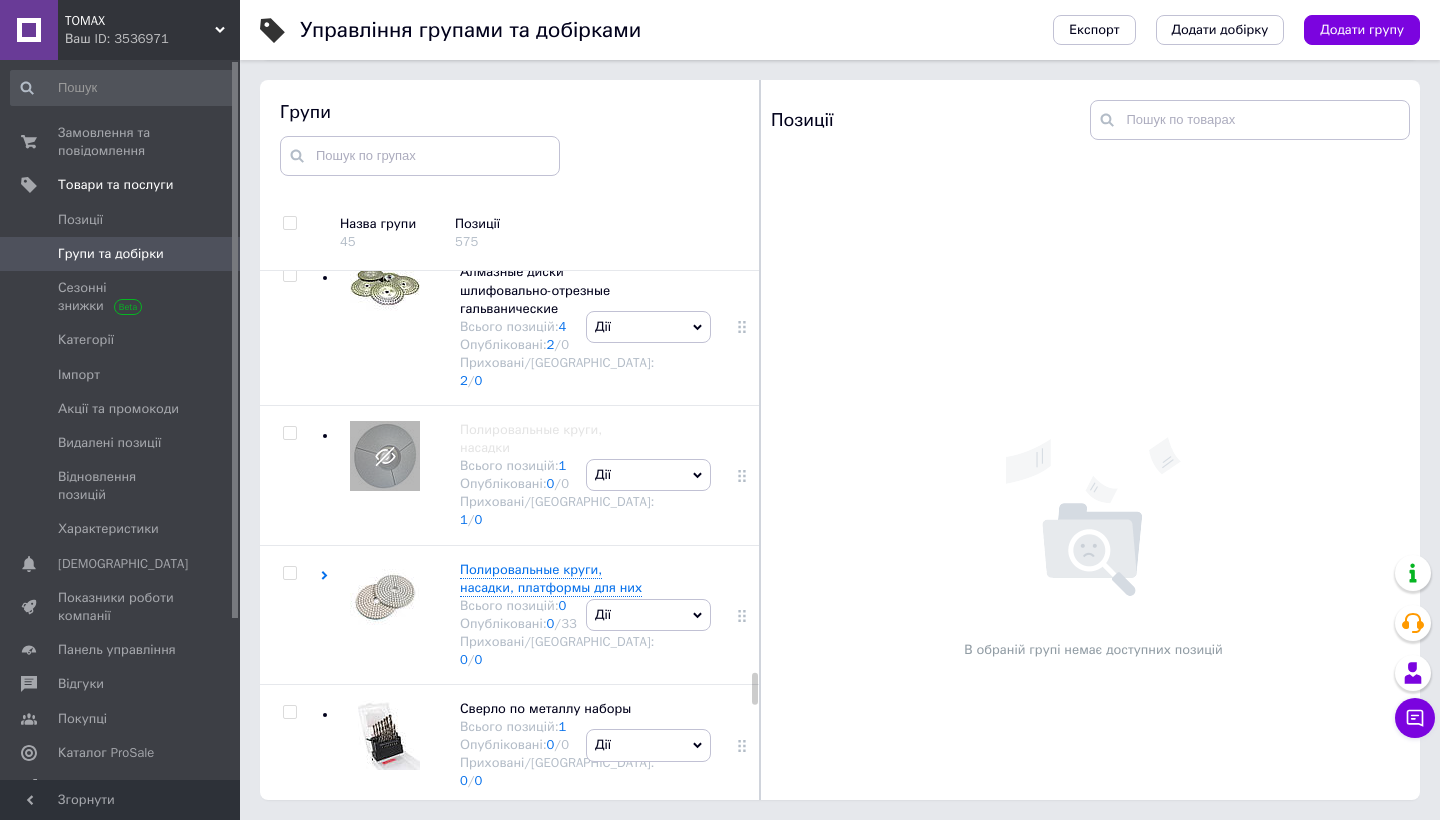 scroll, scrollTop: 6684, scrollLeft: 0, axis: vertical 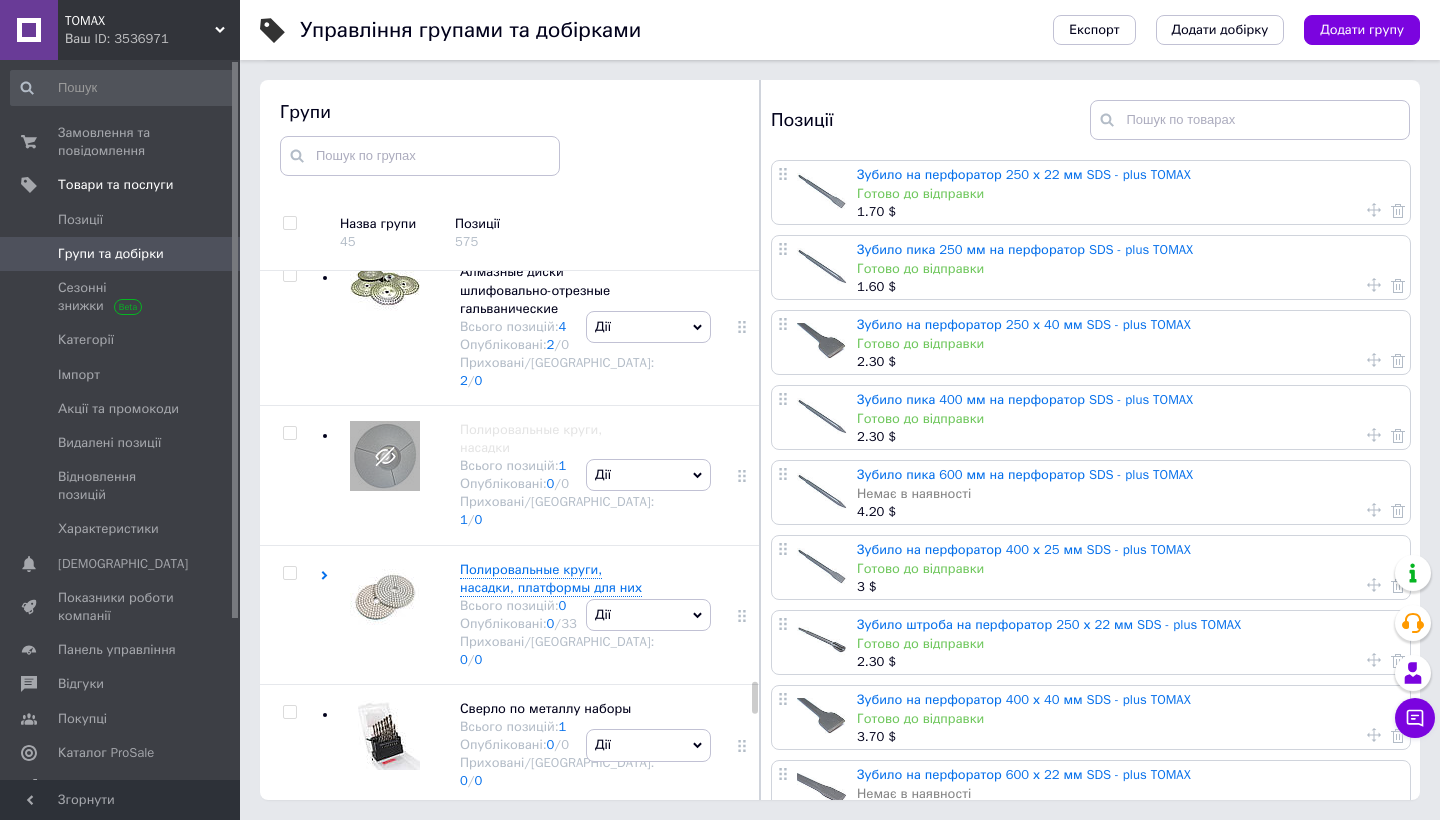 click at bounding box center [385, -325] 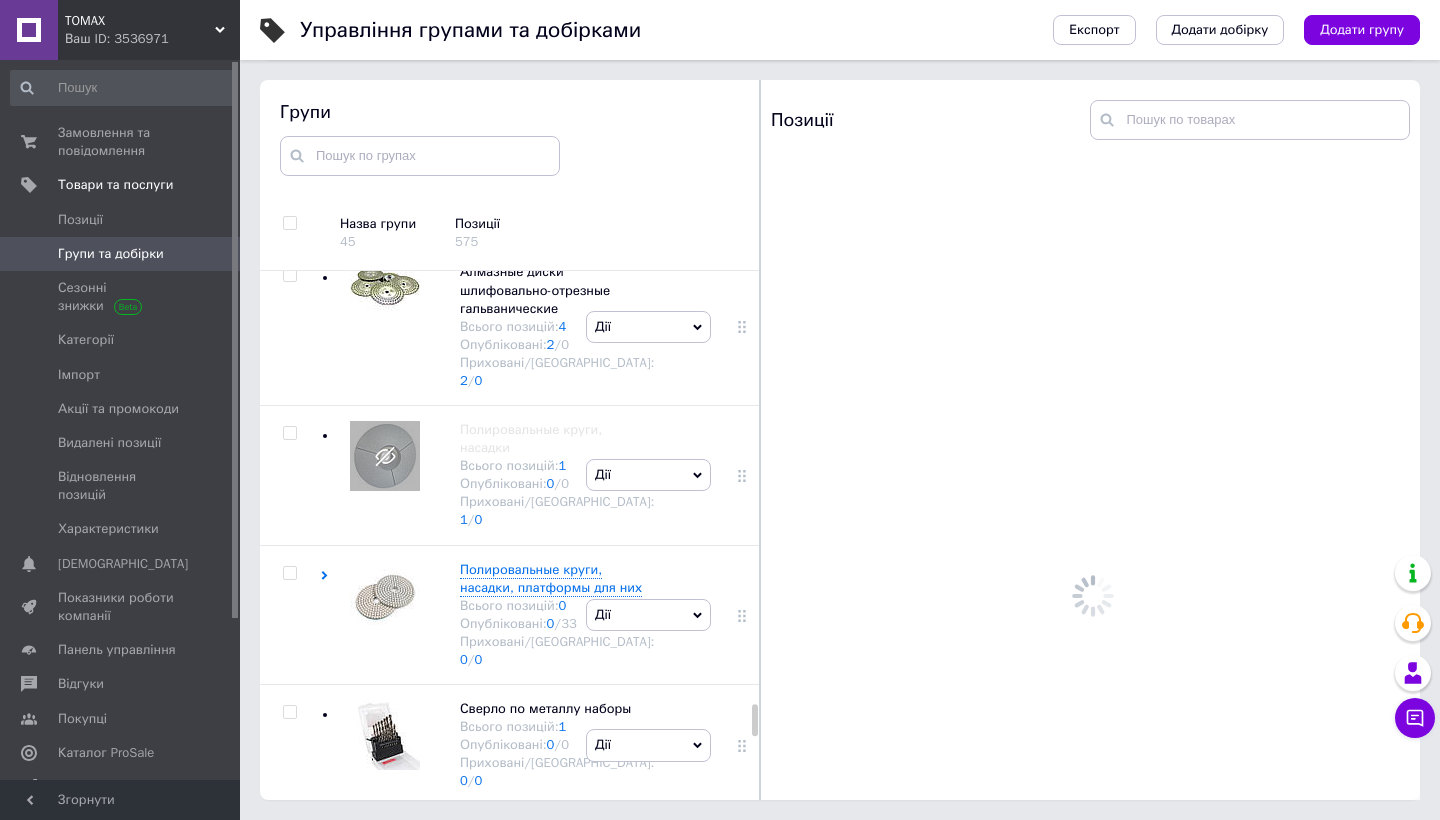 scroll, scrollTop: 7218, scrollLeft: 0, axis: vertical 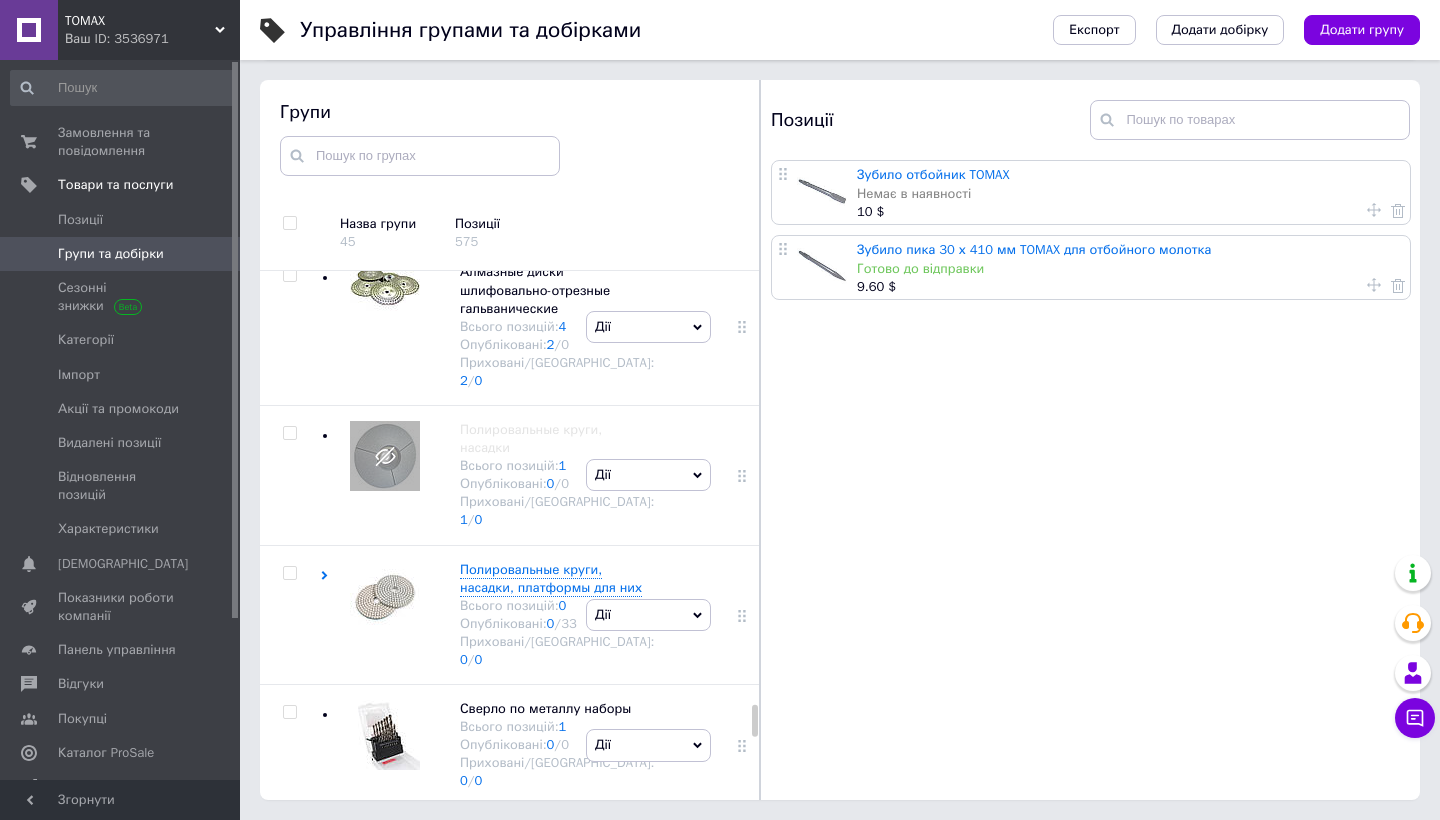 click at bounding box center (380, -177) 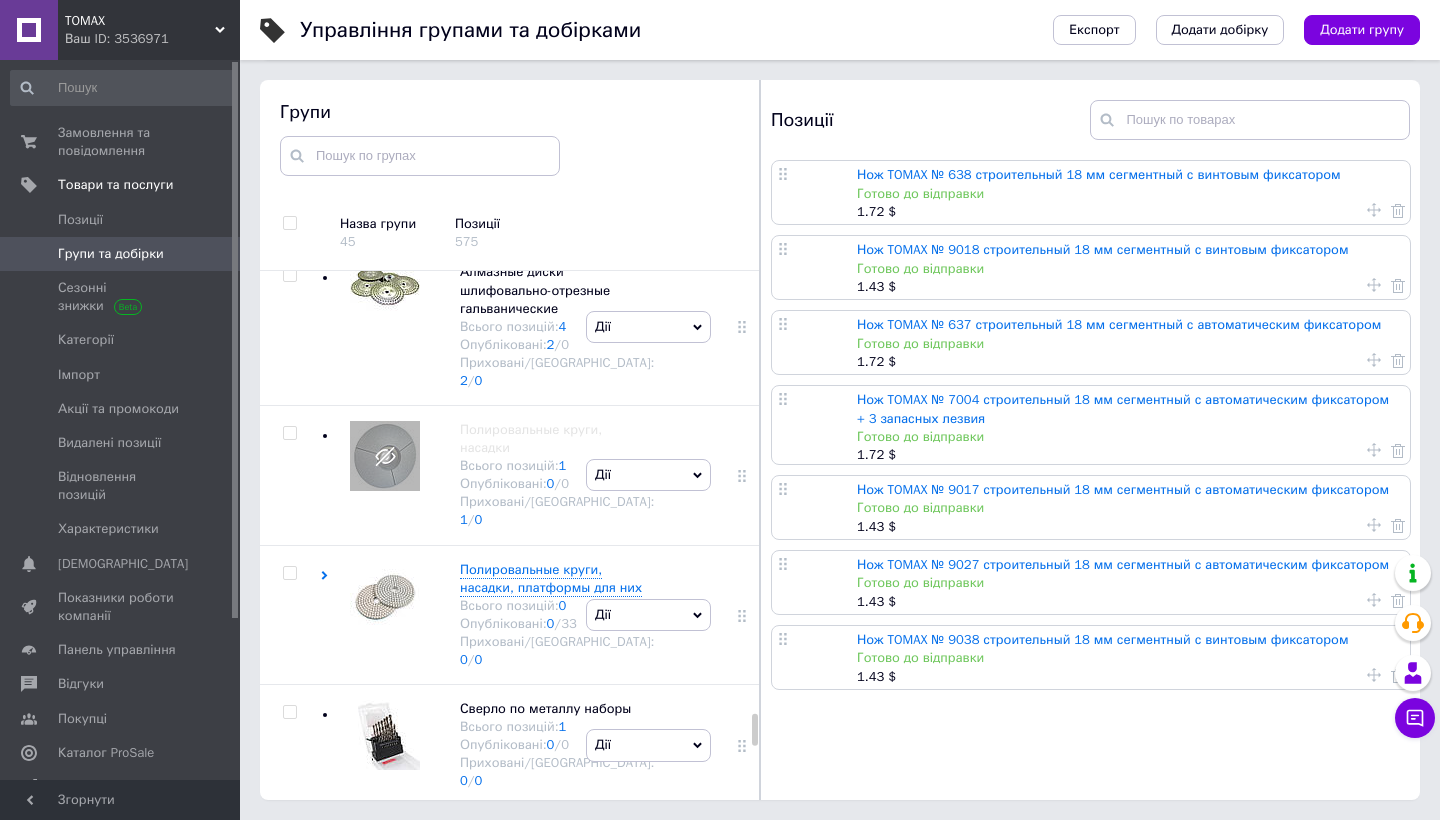 scroll, scrollTop: 7371, scrollLeft: 0, axis: vertical 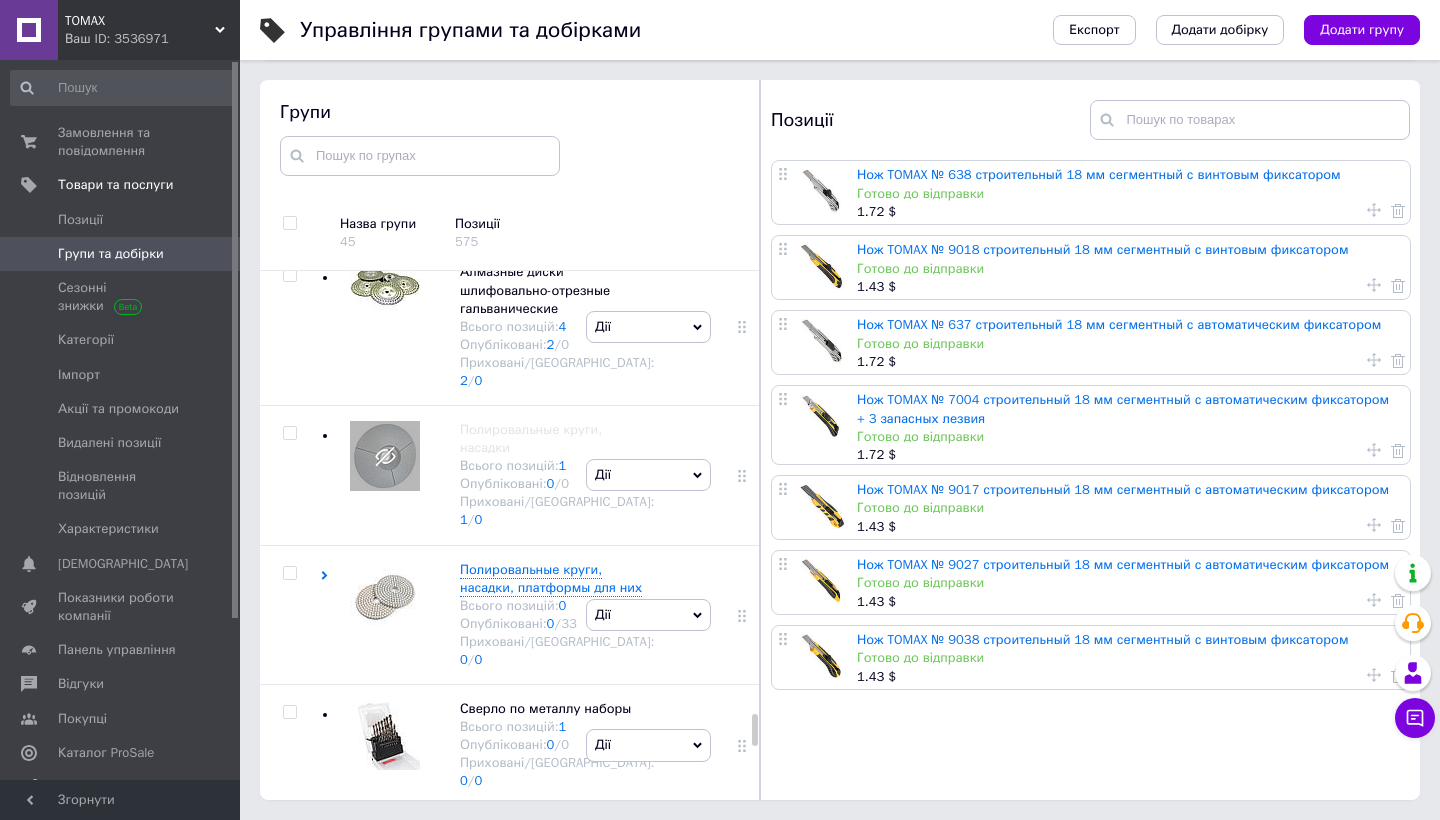 click at bounding box center (385, -64) 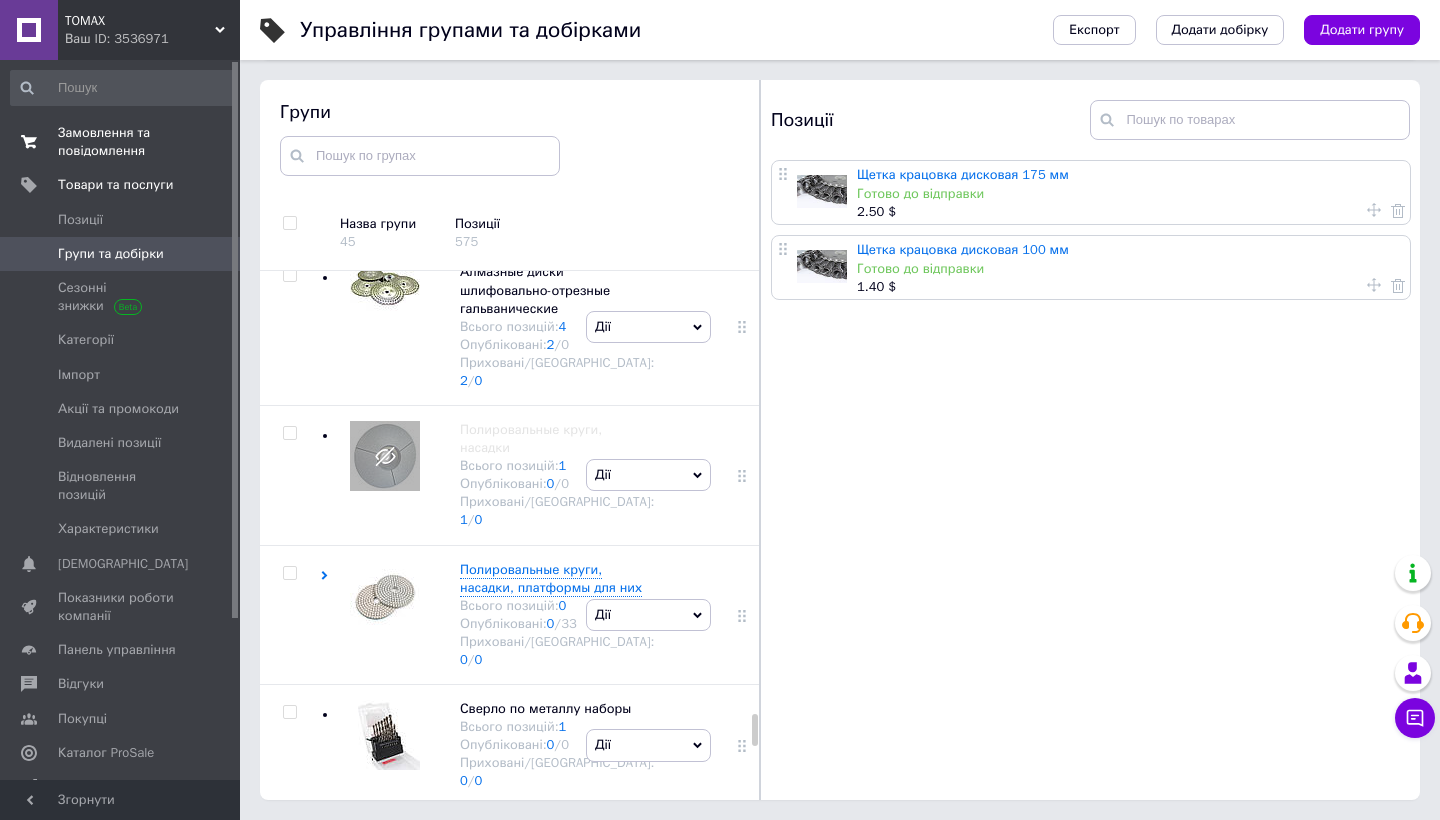 click on "Замовлення та повідомлення" at bounding box center [121, 142] 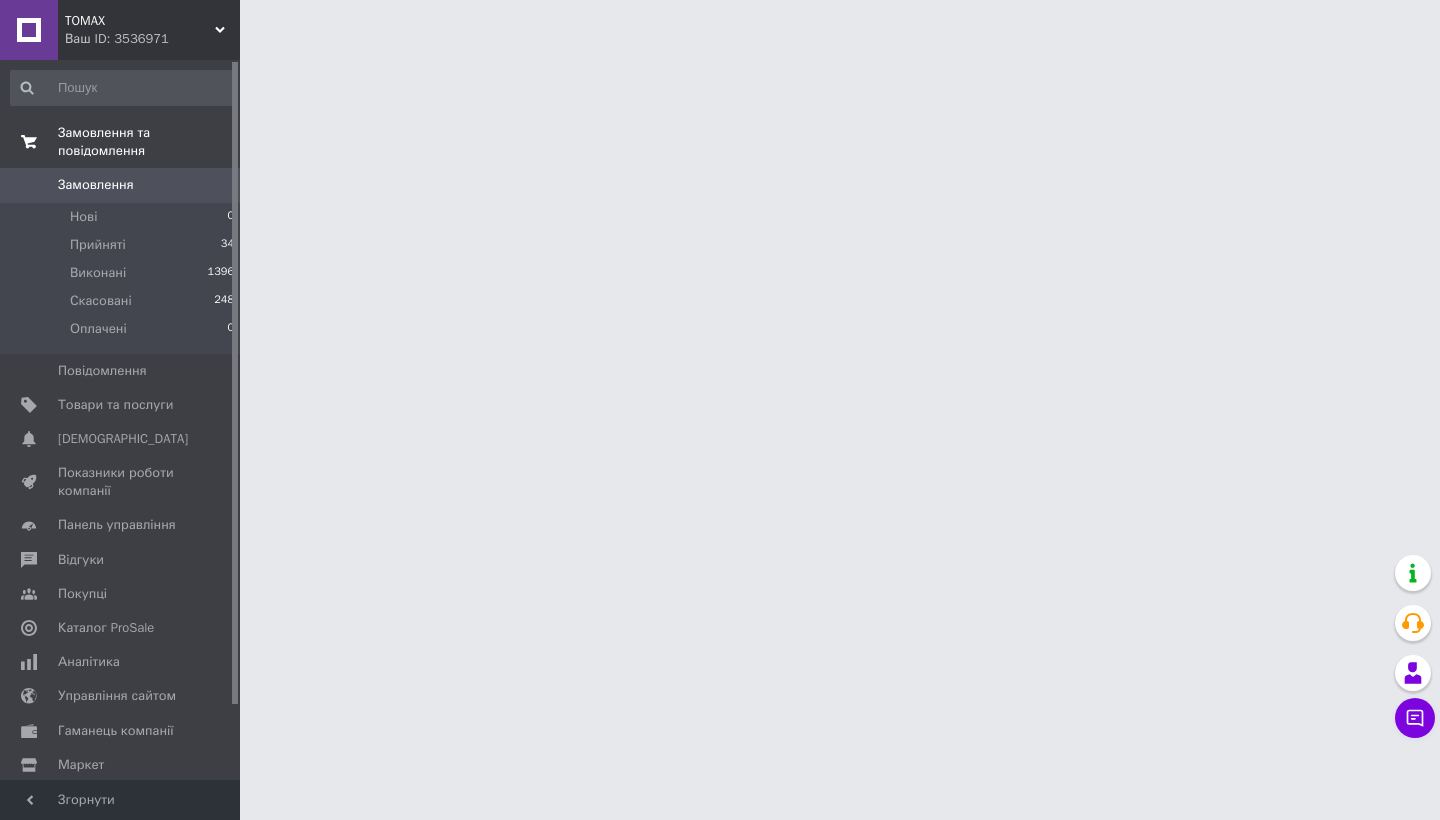 scroll, scrollTop: 0, scrollLeft: 0, axis: both 